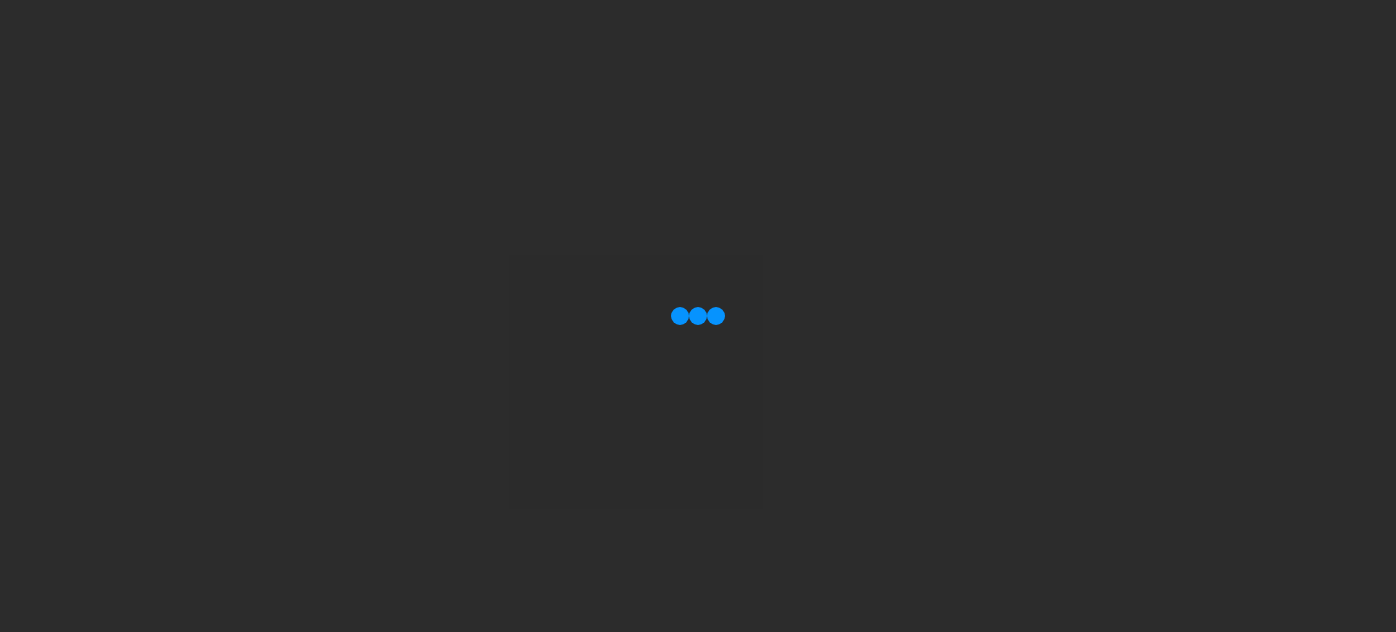 scroll, scrollTop: 0, scrollLeft: 0, axis: both 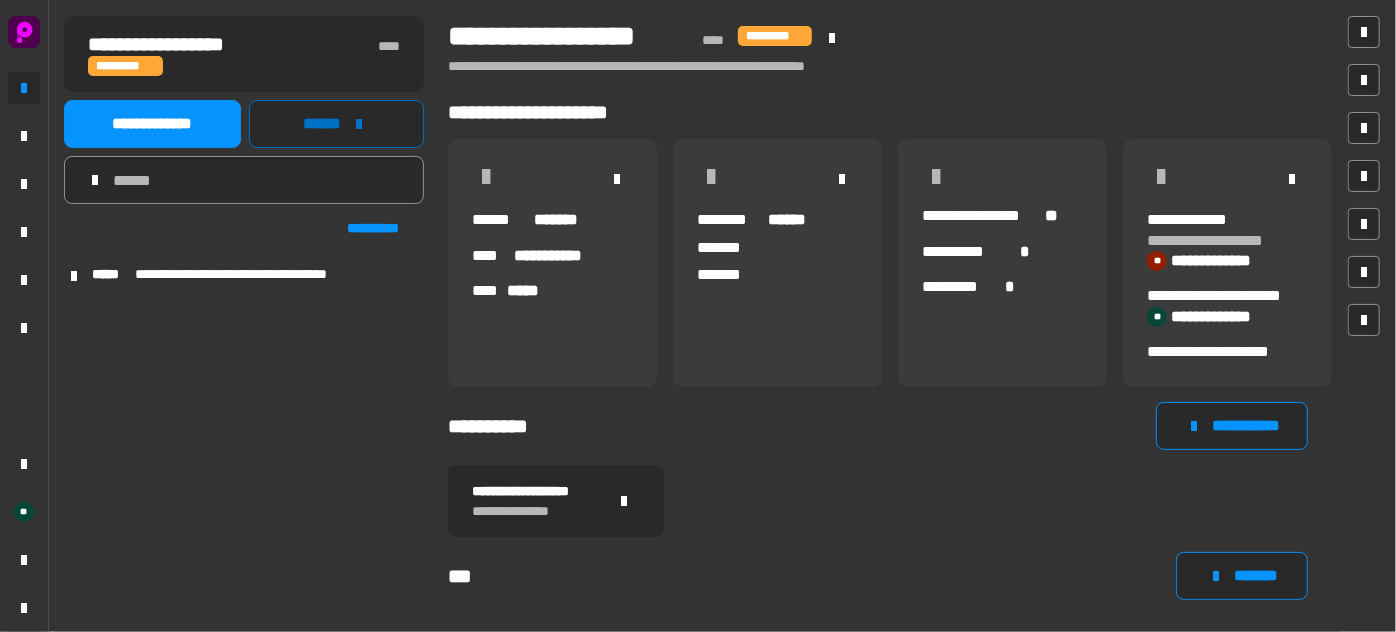 click on "******" 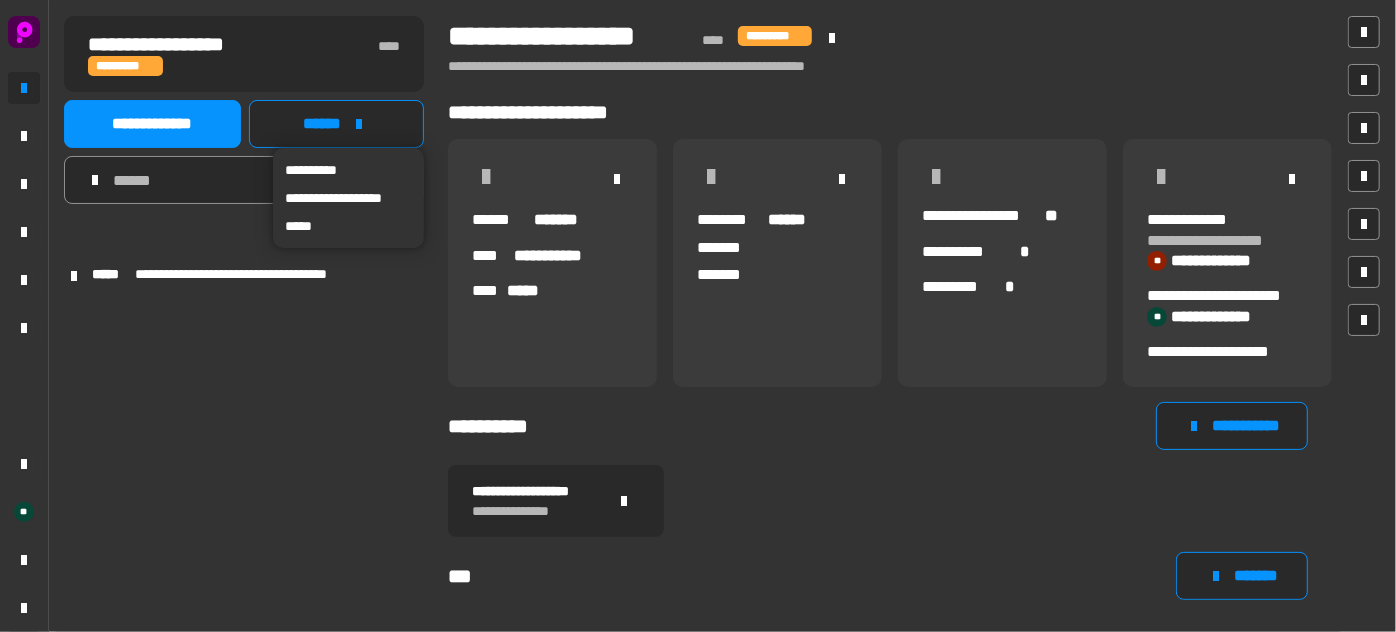 click on "**********" 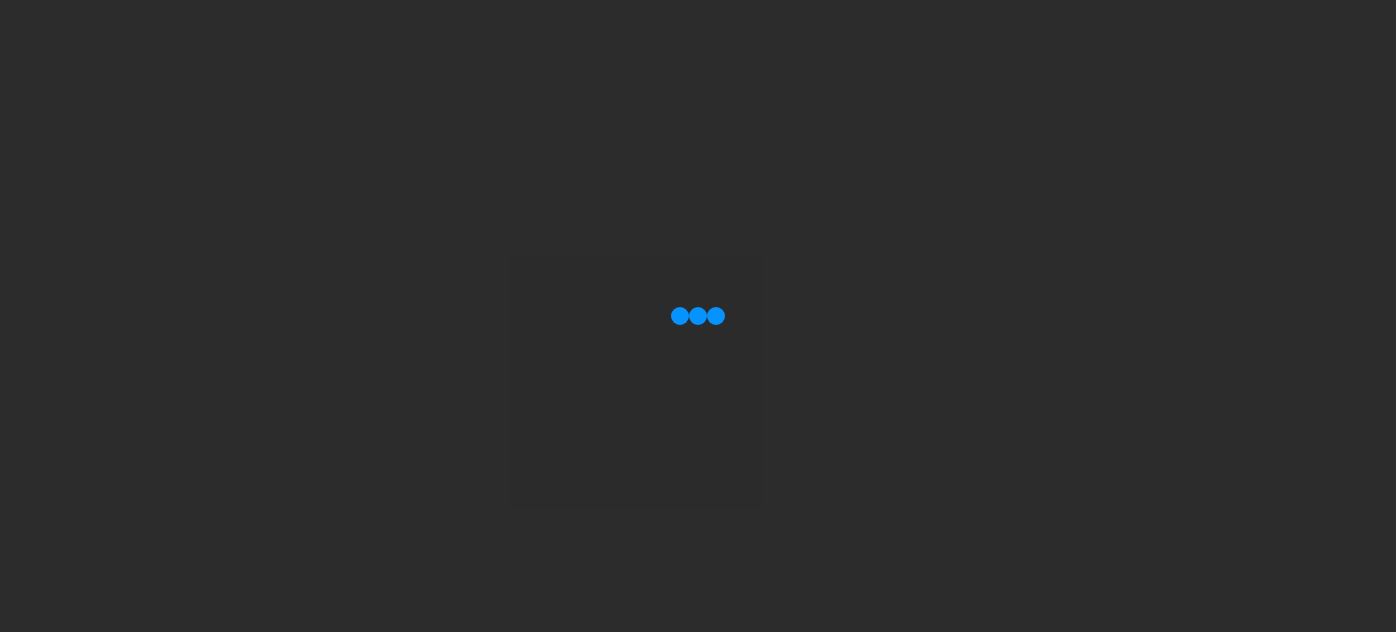 scroll, scrollTop: 0, scrollLeft: 0, axis: both 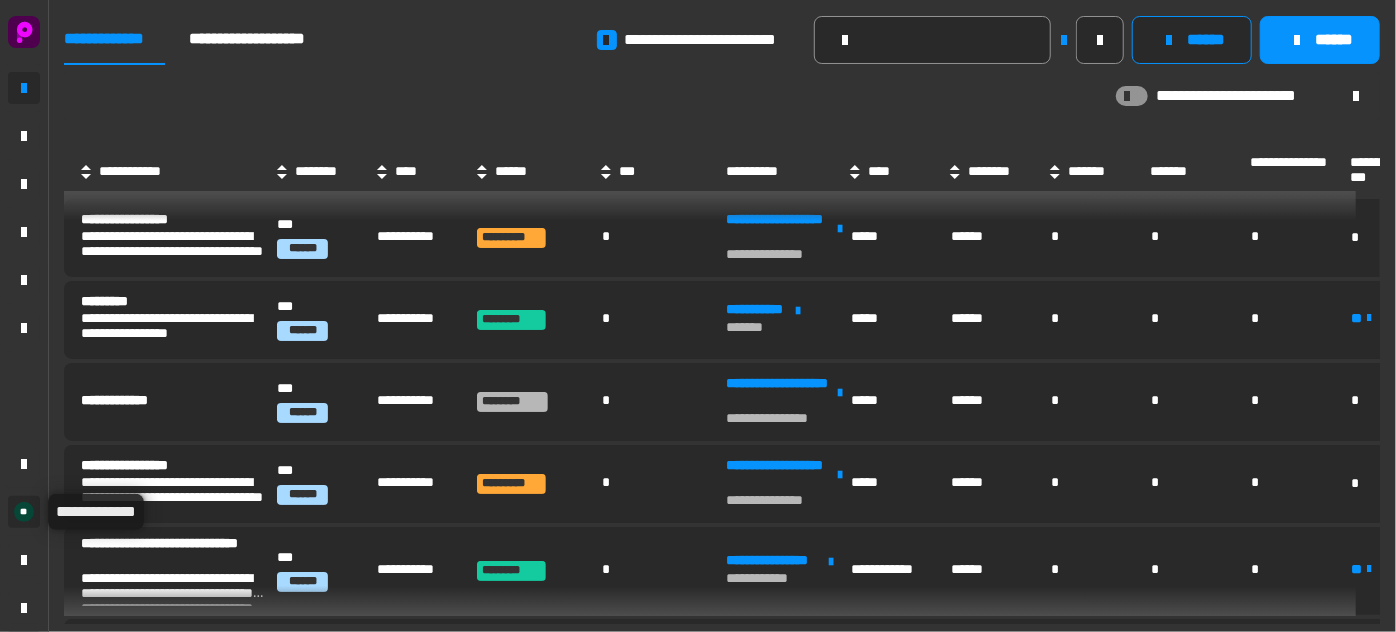 click on "**" 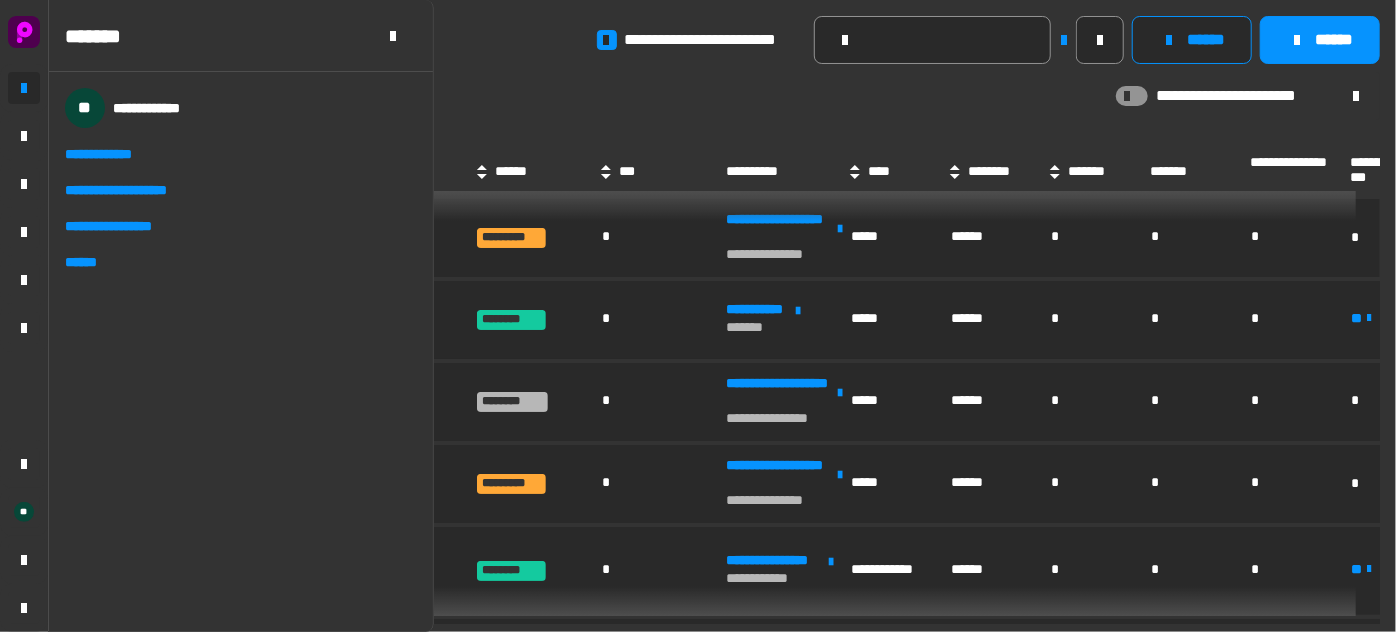 click on "**********" at bounding box center [241, 352] 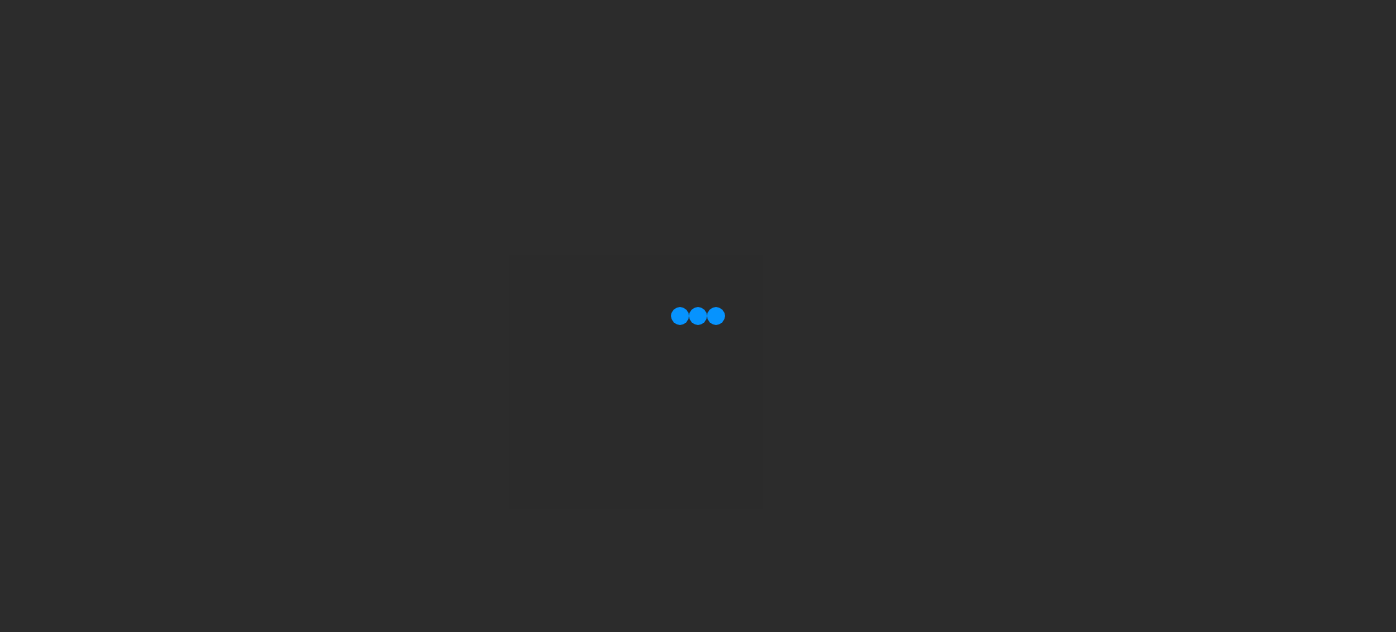 scroll, scrollTop: 0, scrollLeft: 0, axis: both 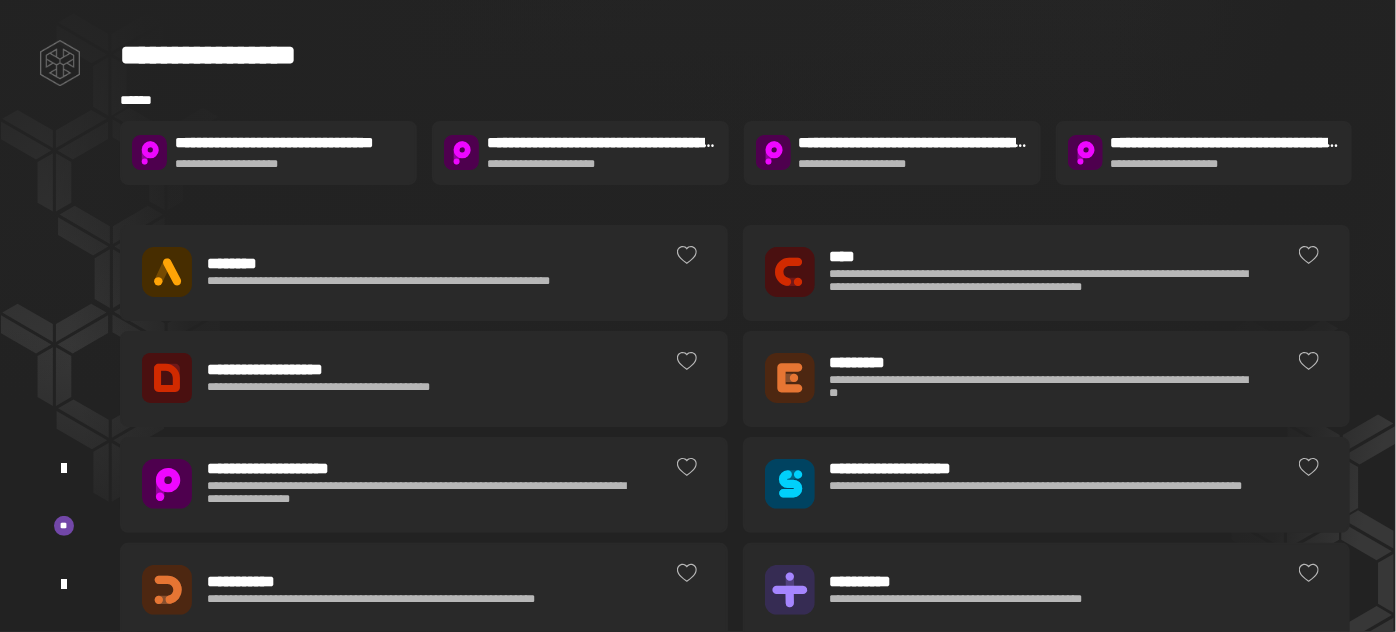 click 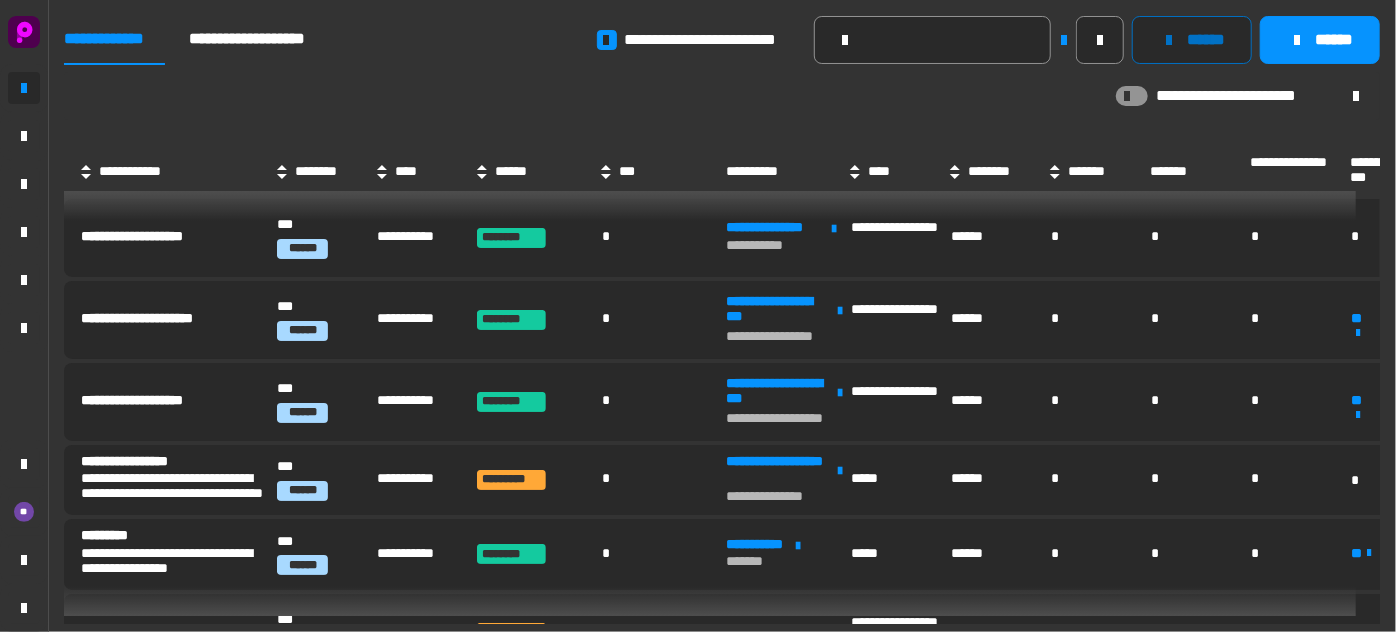 scroll, scrollTop: 0, scrollLeft: 0, axis: both 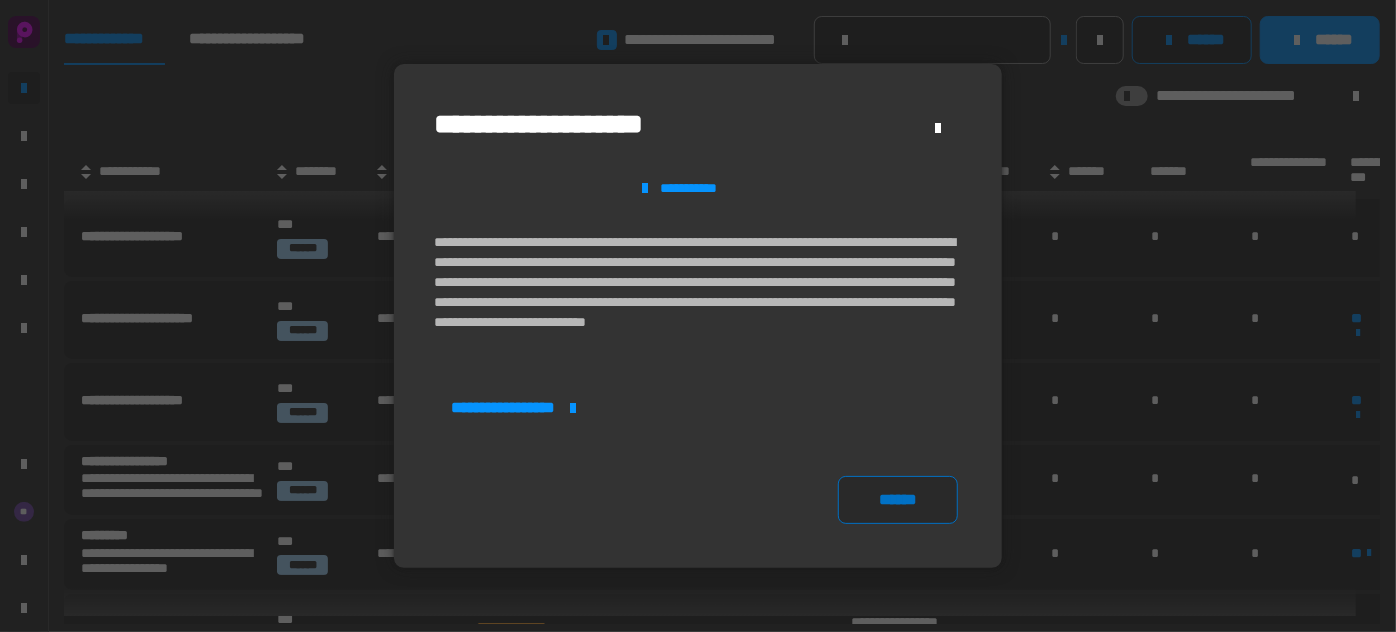 click on "******" 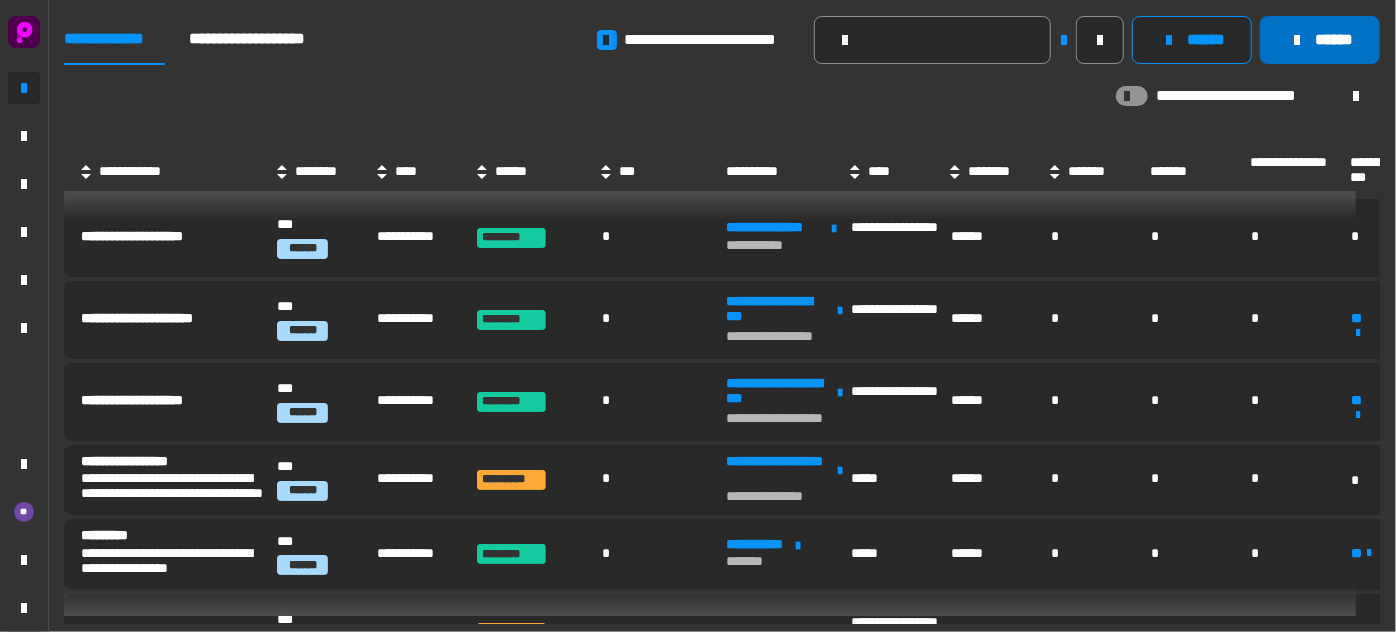 click on "******" 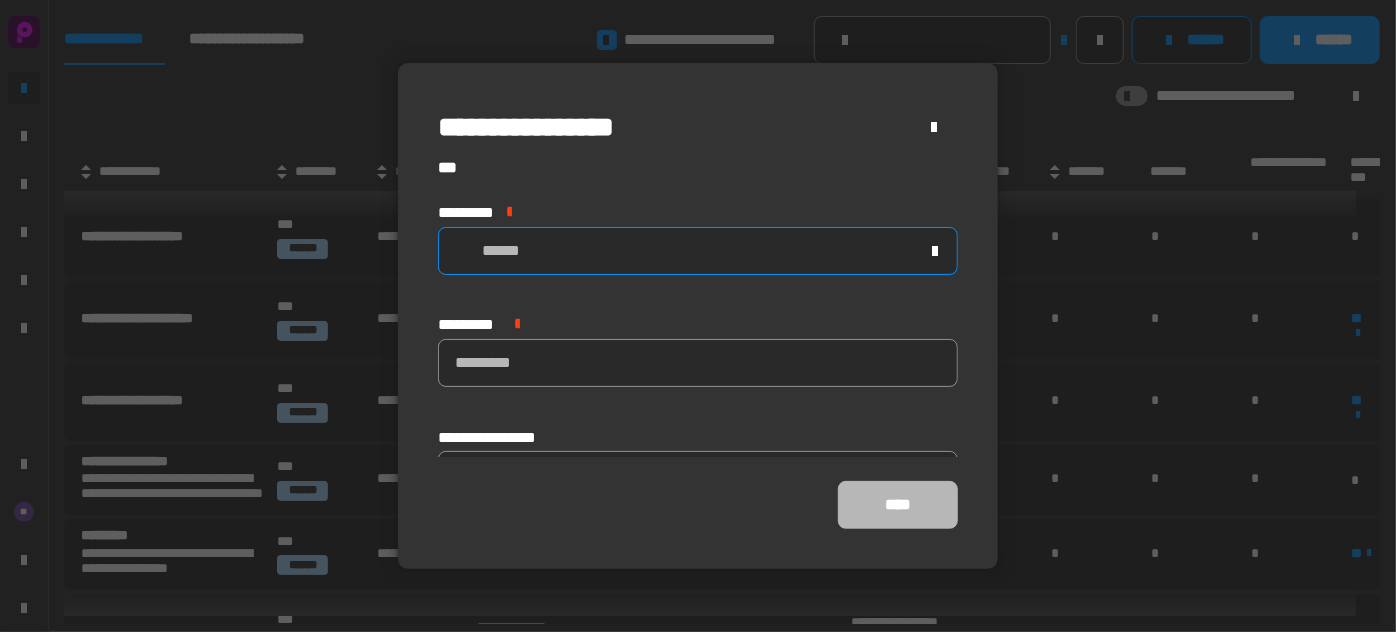 click on "******" 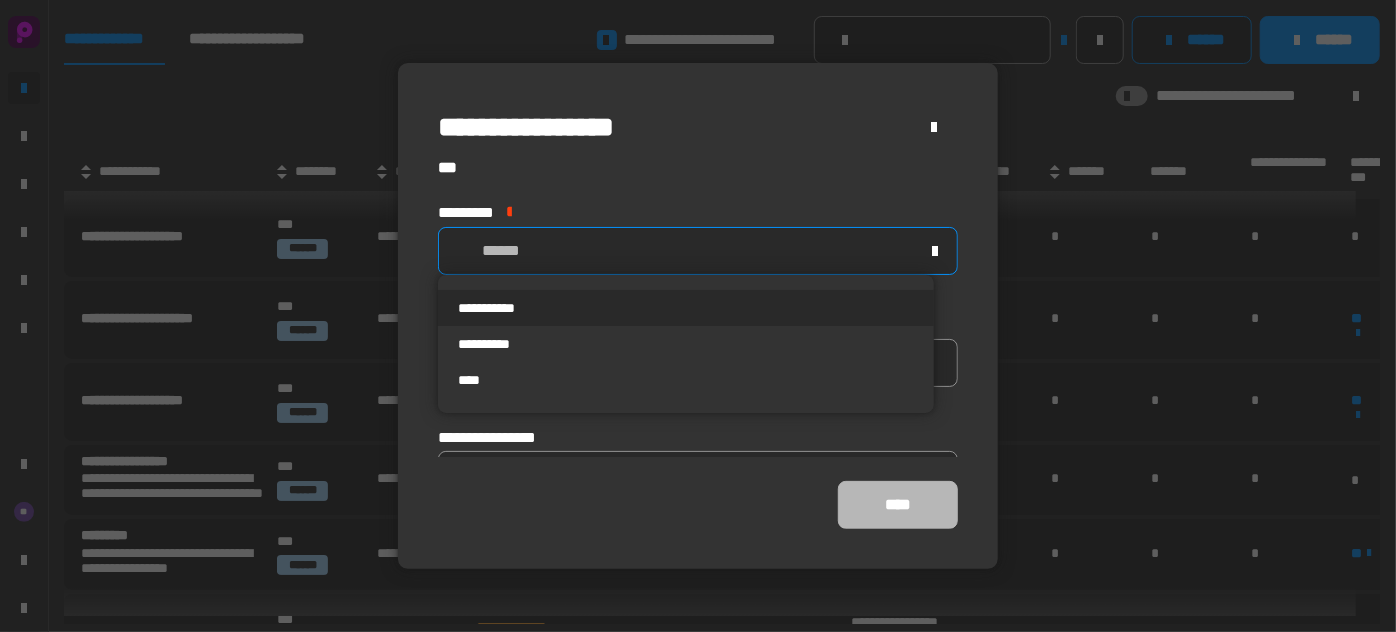 click on "**********" at bounding box center [686, 308] 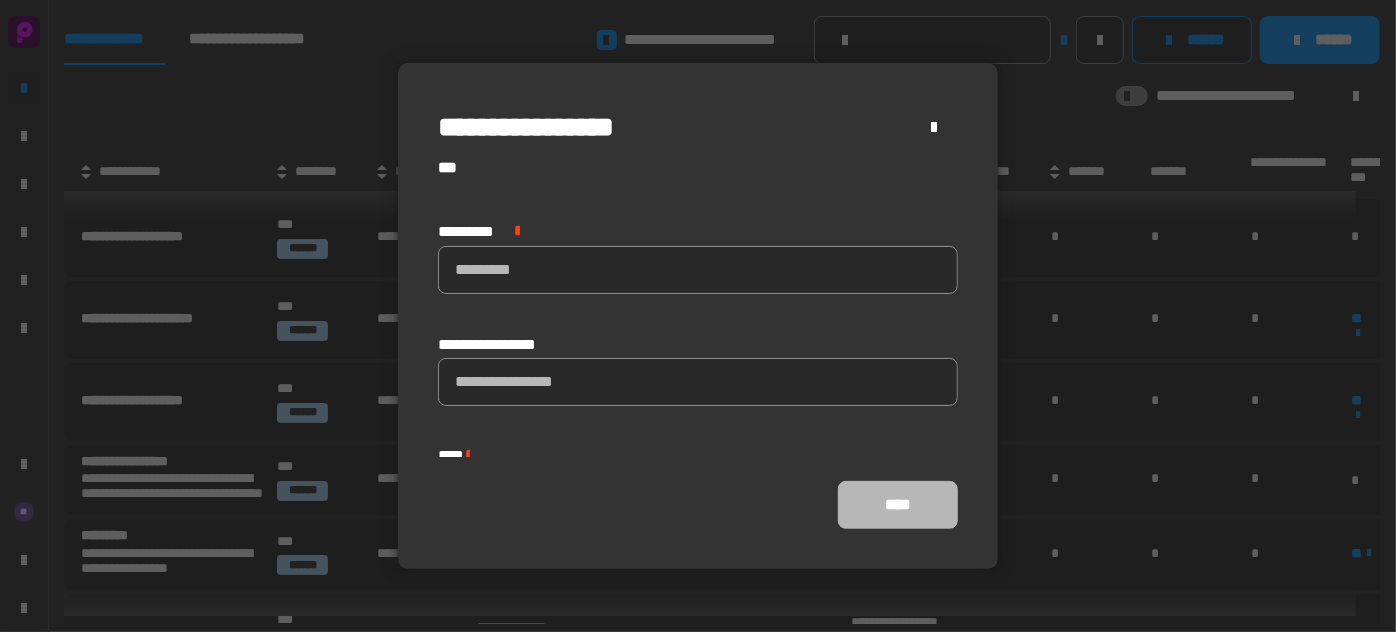 scroll, scrollTop: 94, scrollLeft: 0, axis: vertical 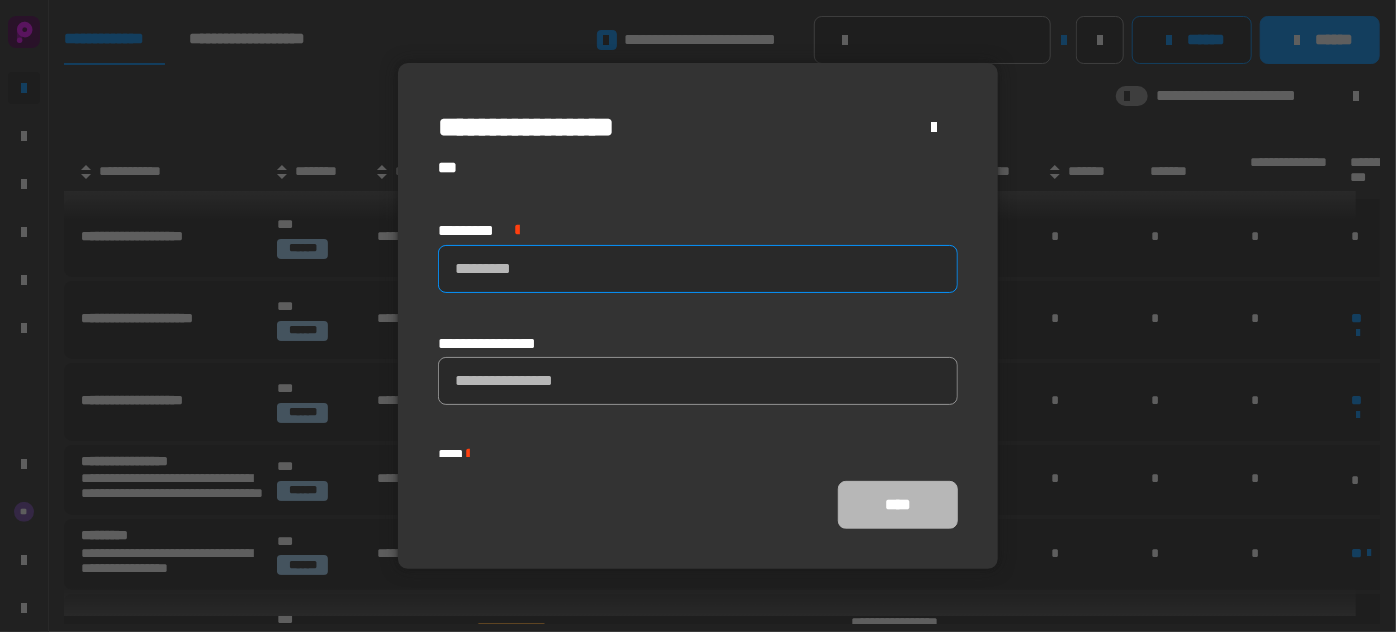 click 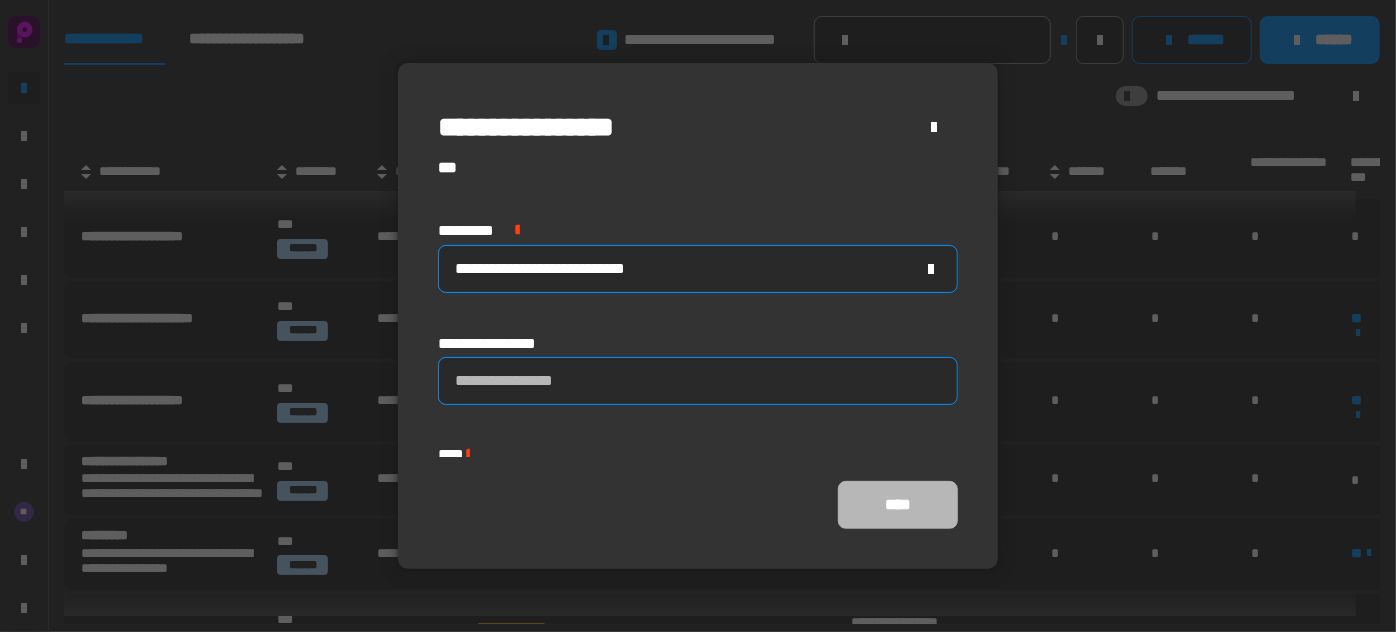 scroll, scrollTop: 154, scrollLeft: 0, axis: vertical 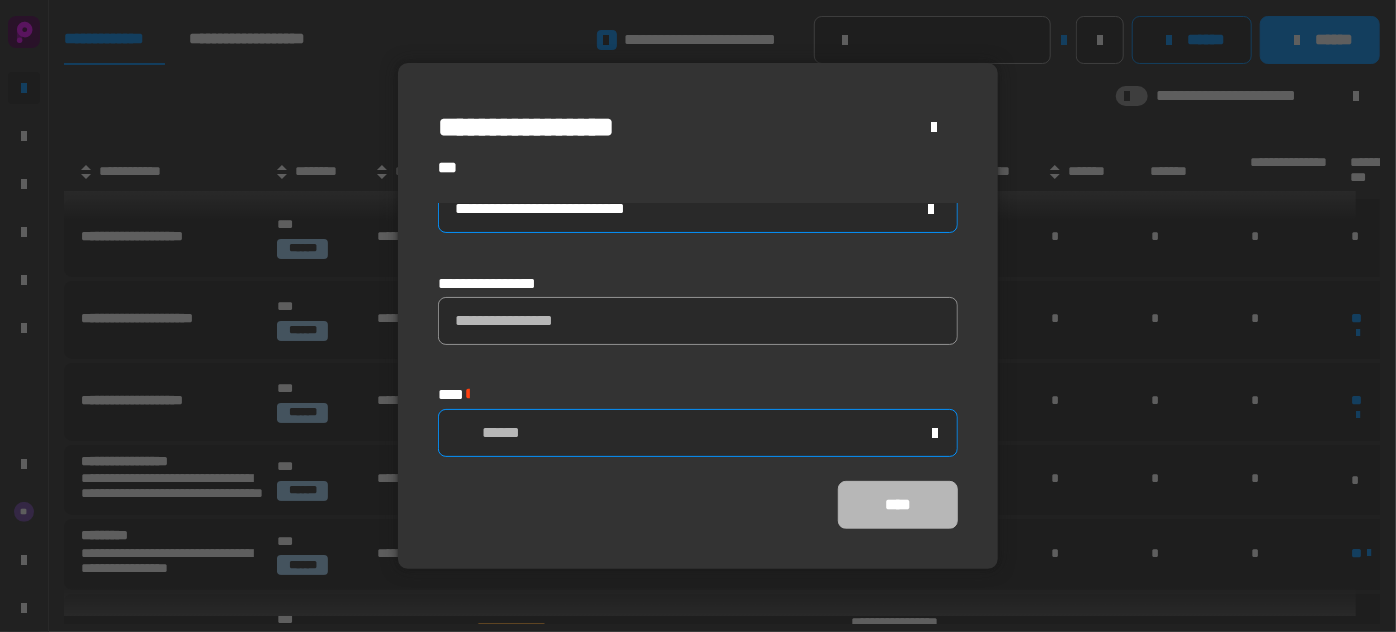 type on "**********" 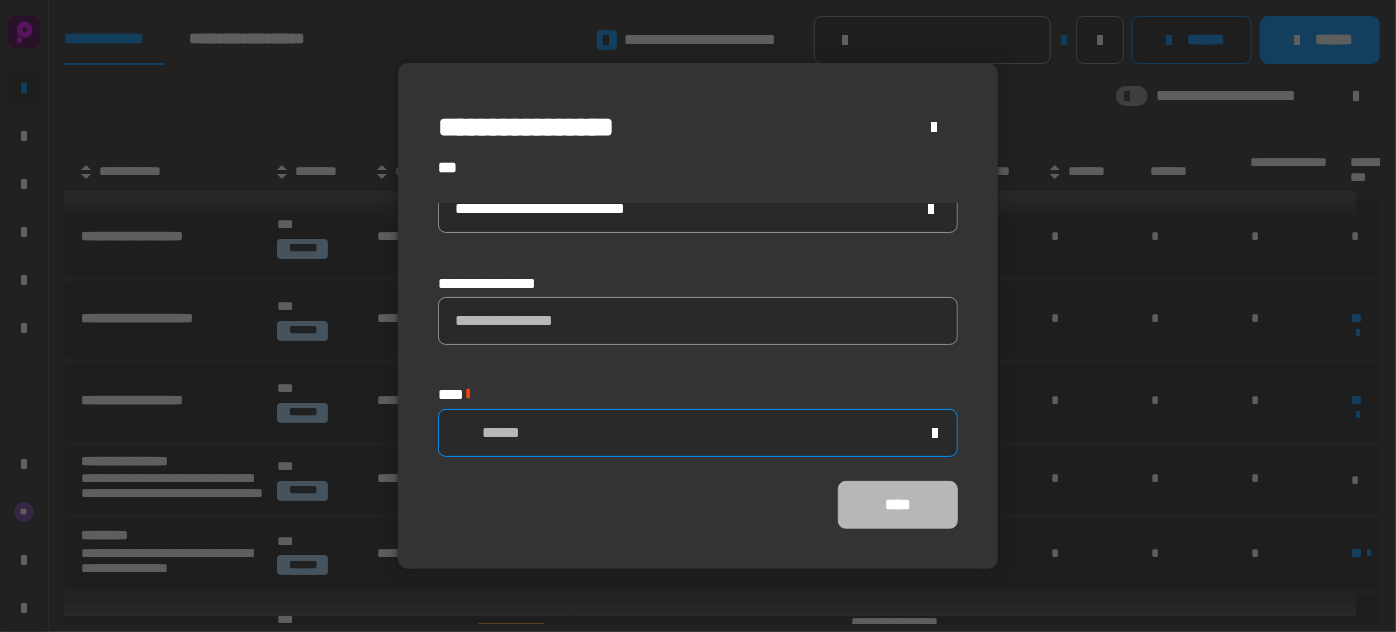 click on "******" 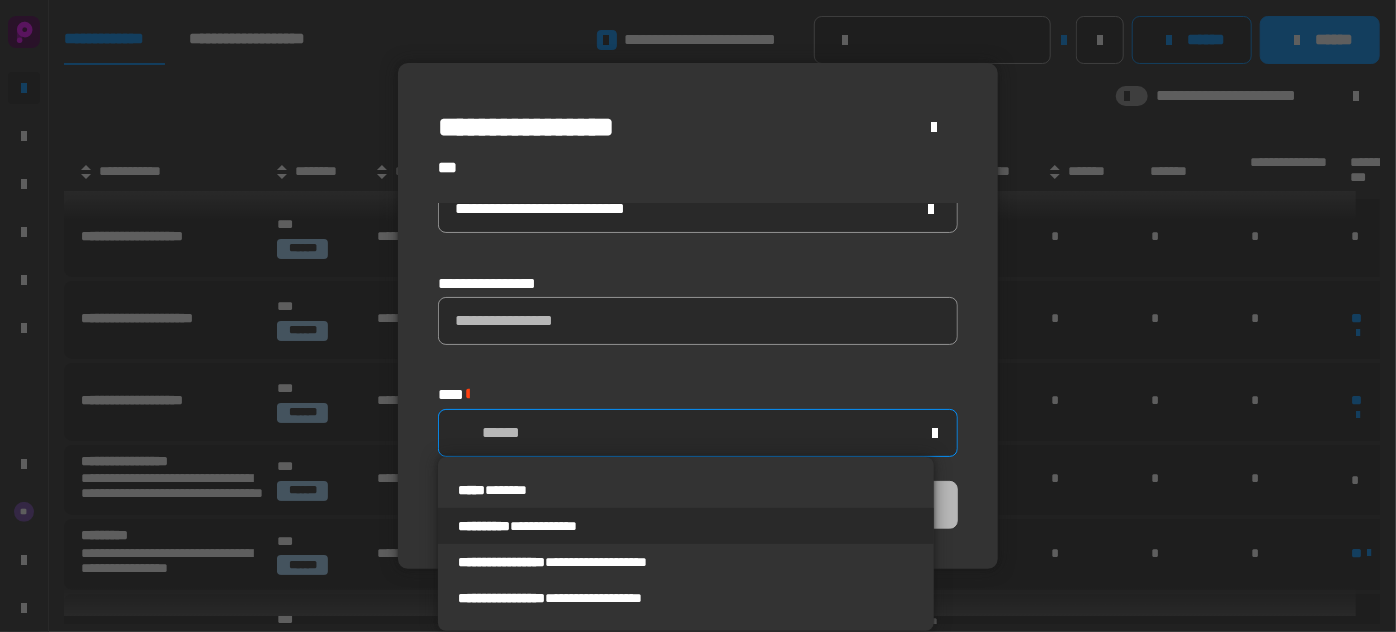 click on "**********" at bounding box center (686, 526) 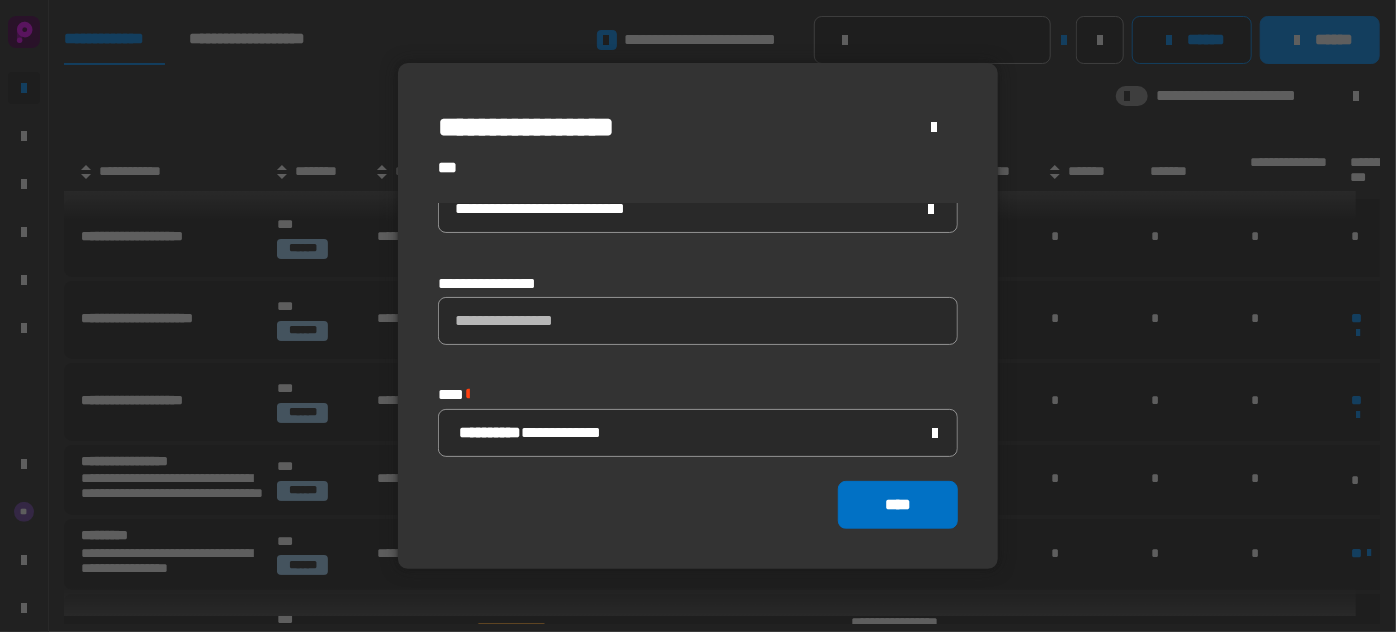 click on "****" 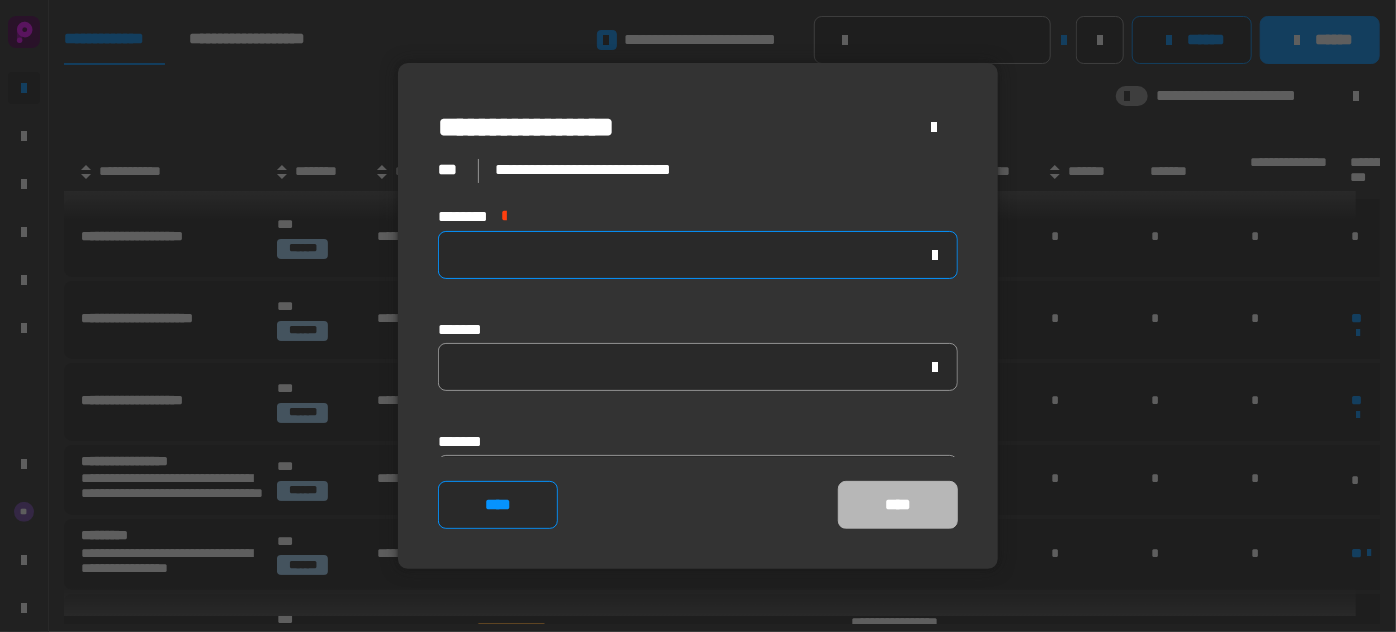 click 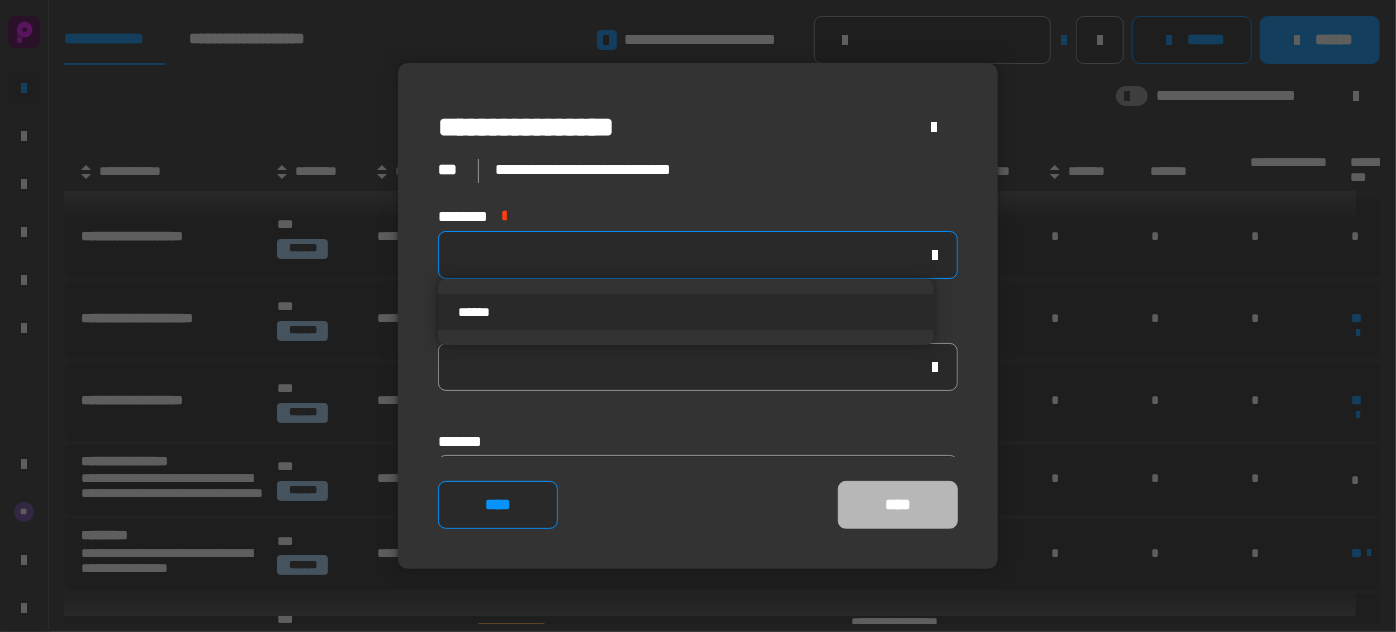click on "******" at bounding box center [686, 312] 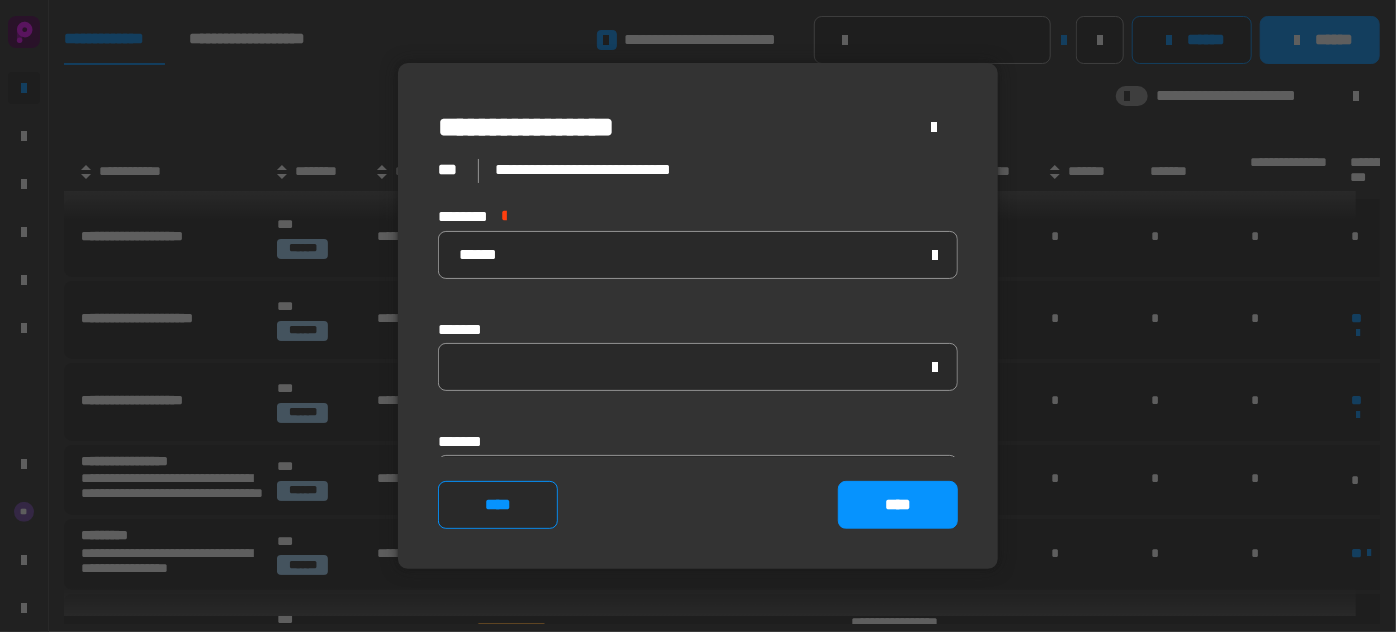 scroll, scrollTop: 46, scrollLeft: 0, axis: vertical 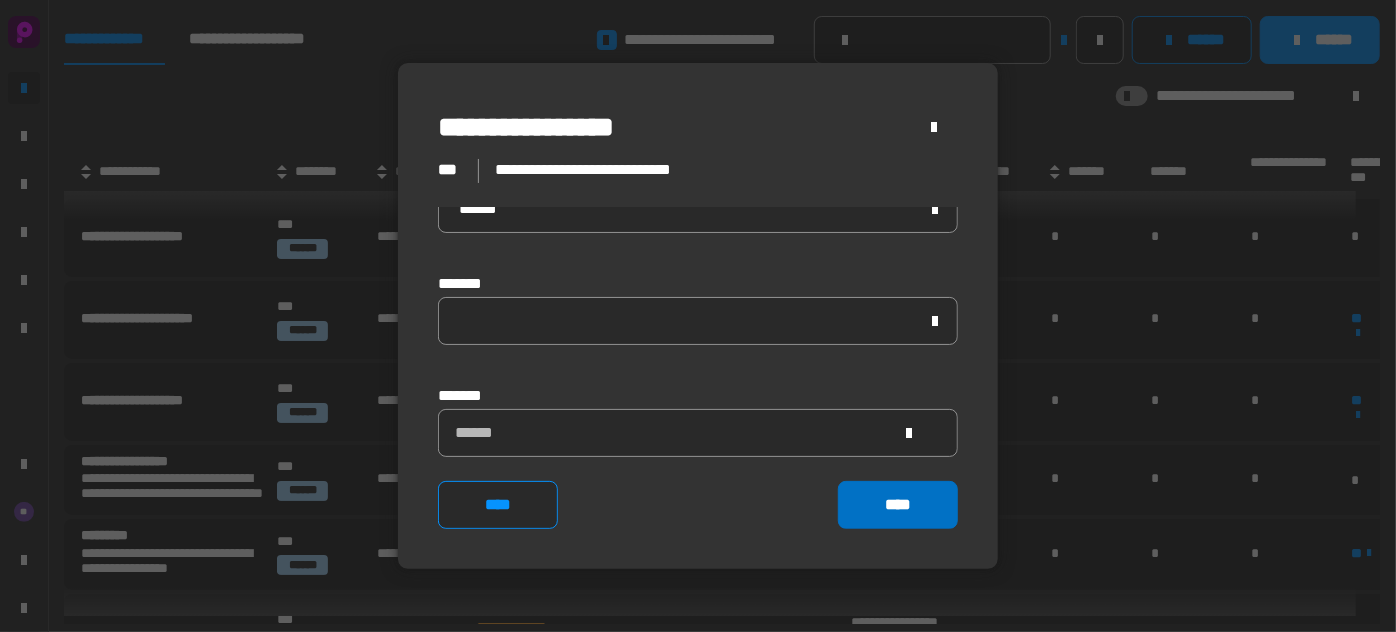 click on "****" 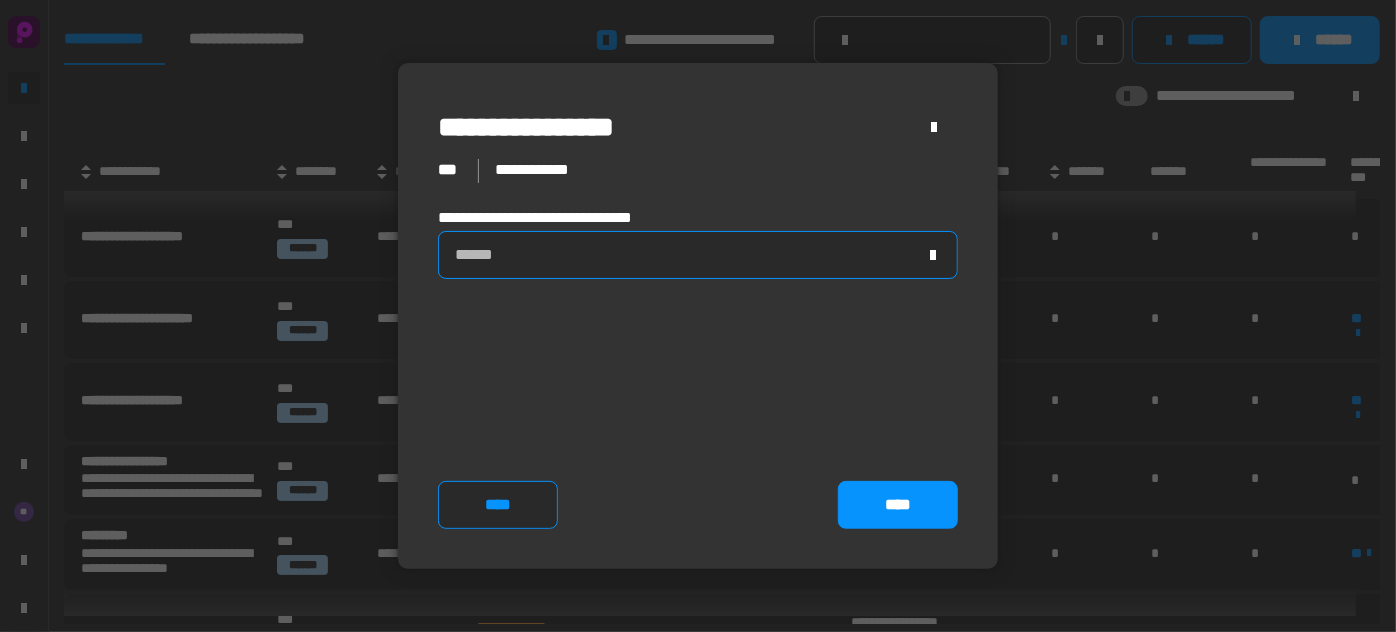 click on "******" 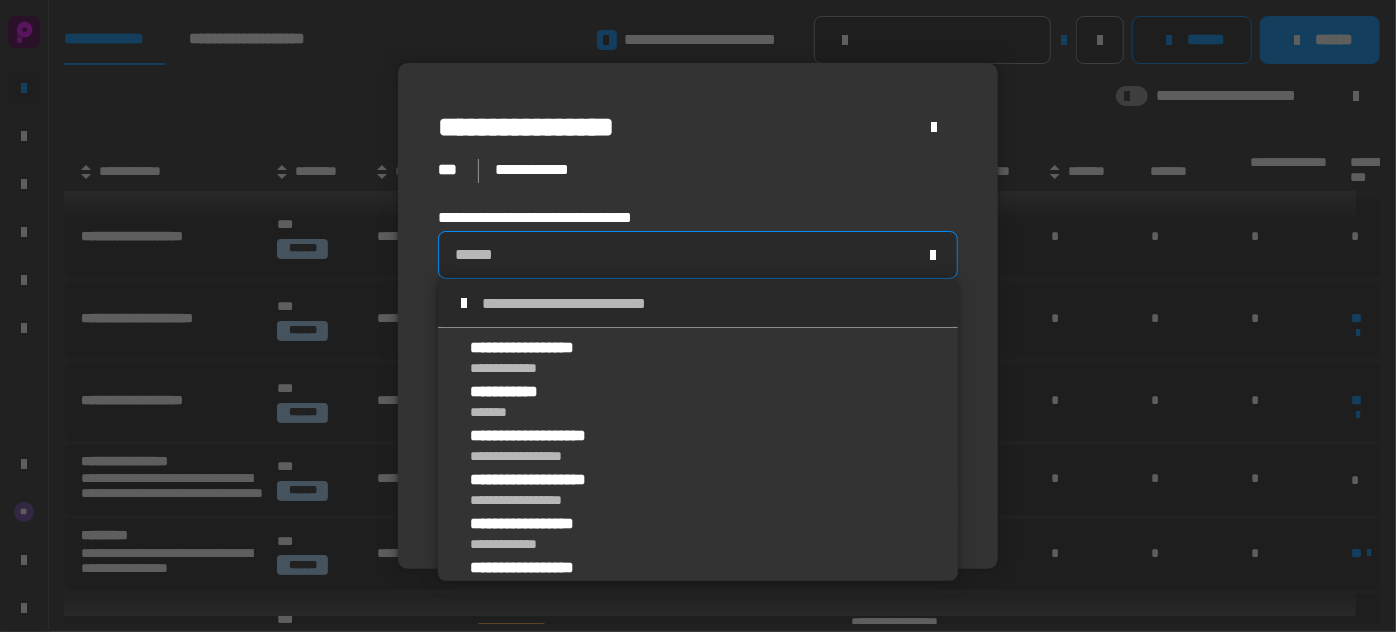 scroll, scrollTop: 293, scrollLeft: 0, axis: vertical 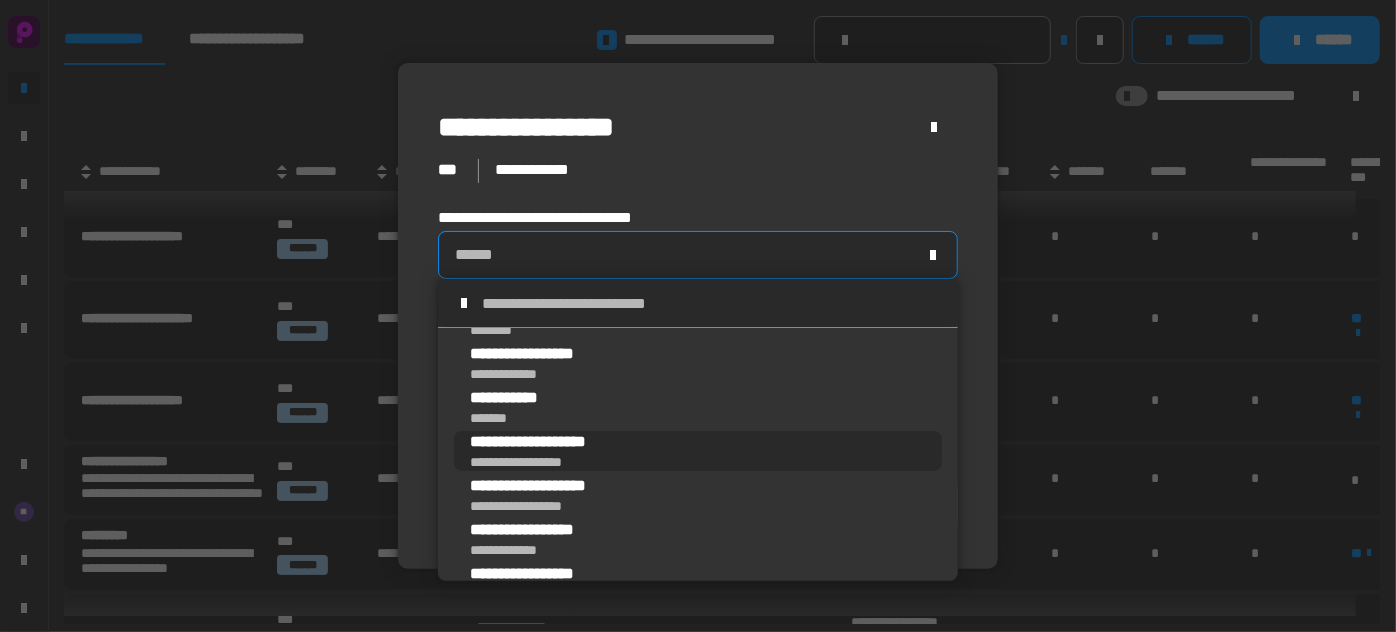 click on "**********" at bounding box center (698, 451) 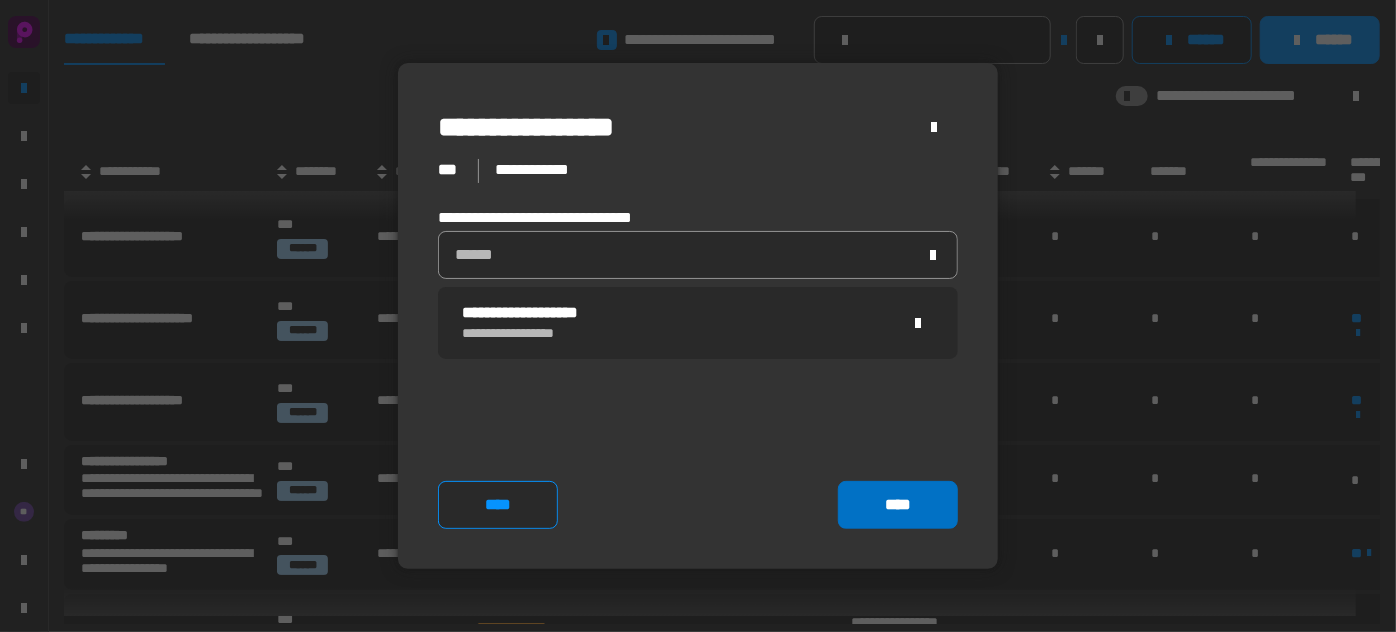 click on "****" 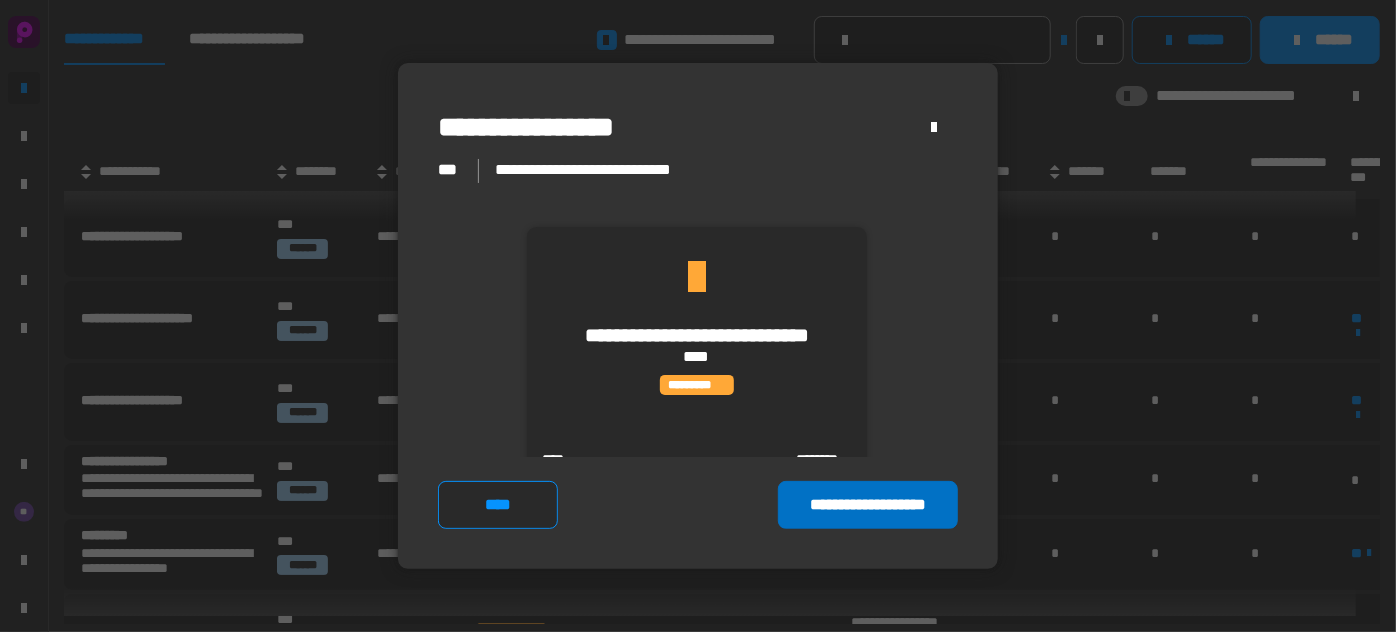 click on "**********" 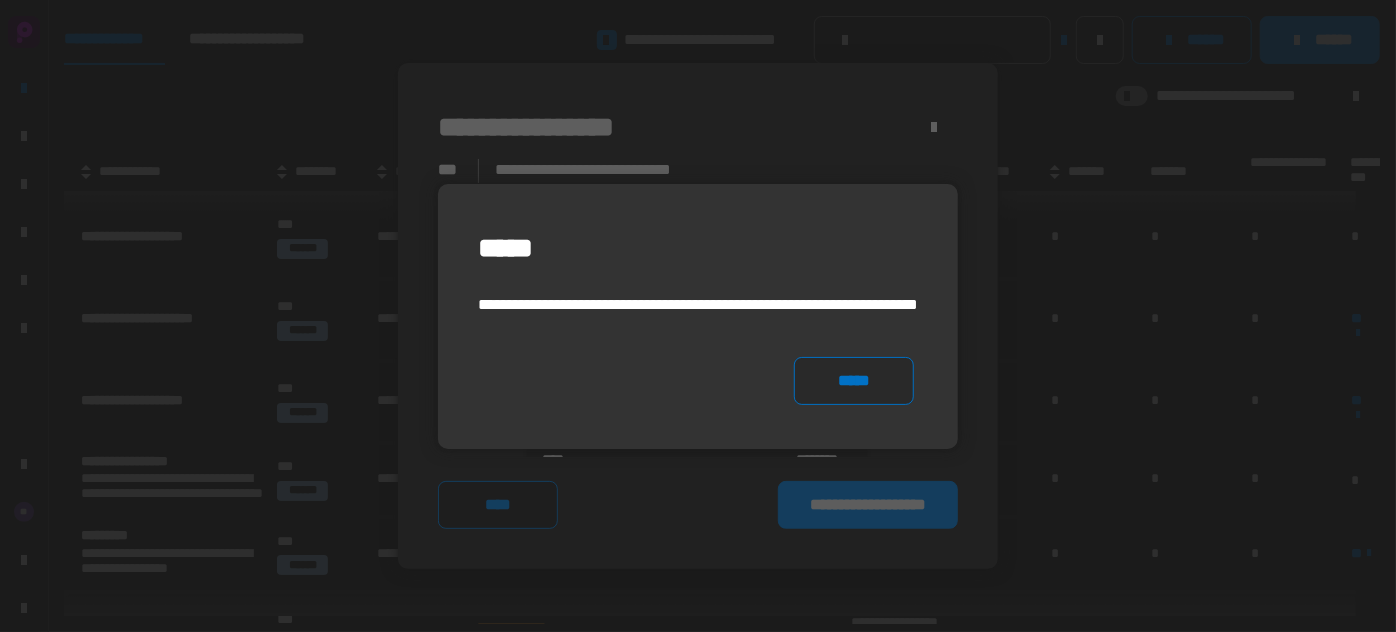 click on "*****" 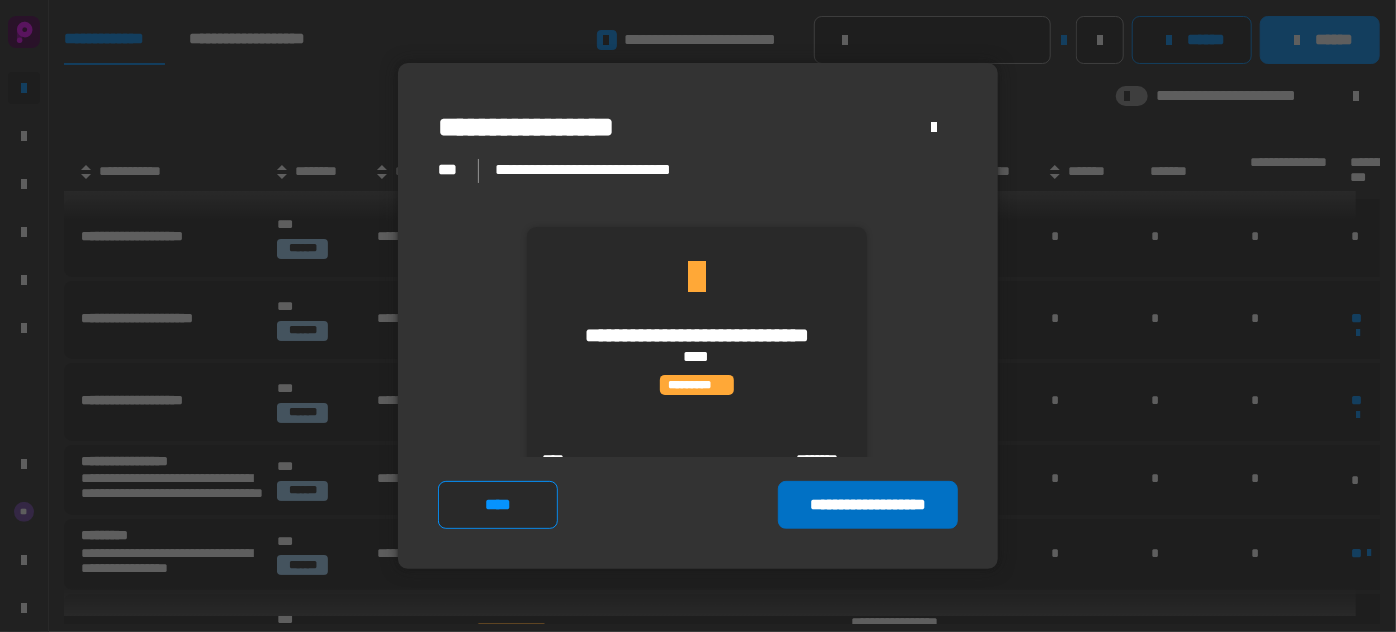 click on "**********" 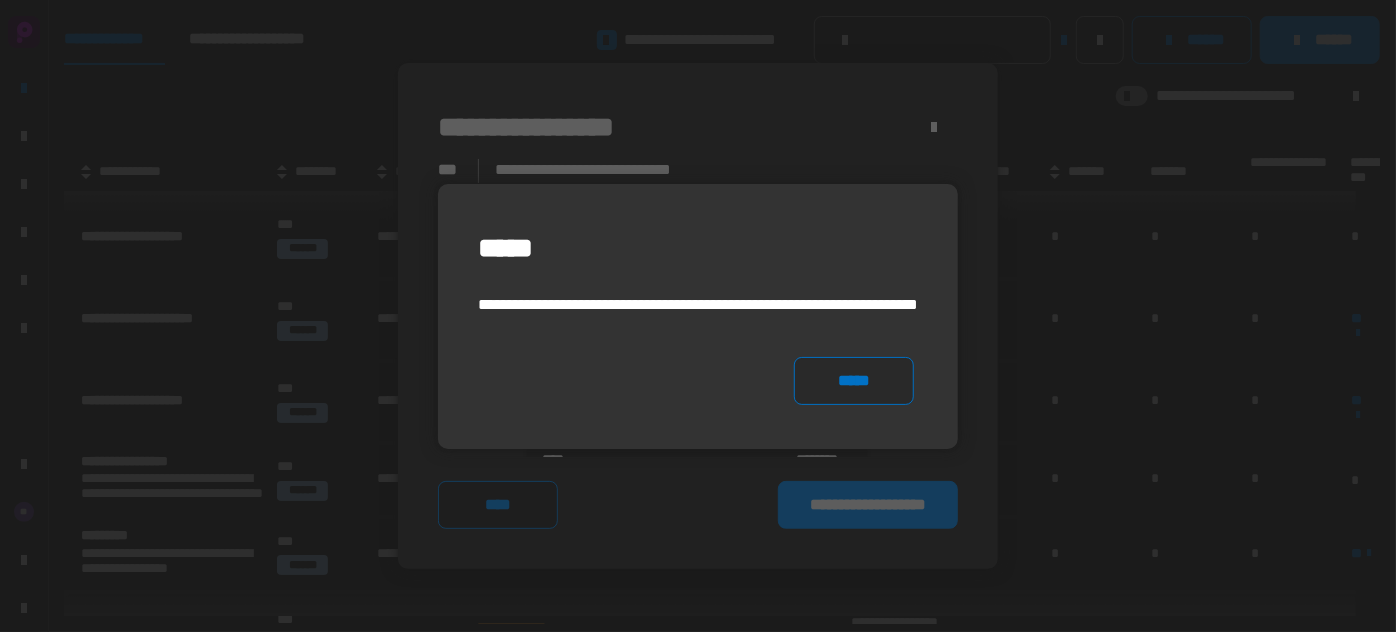 click on "*****" 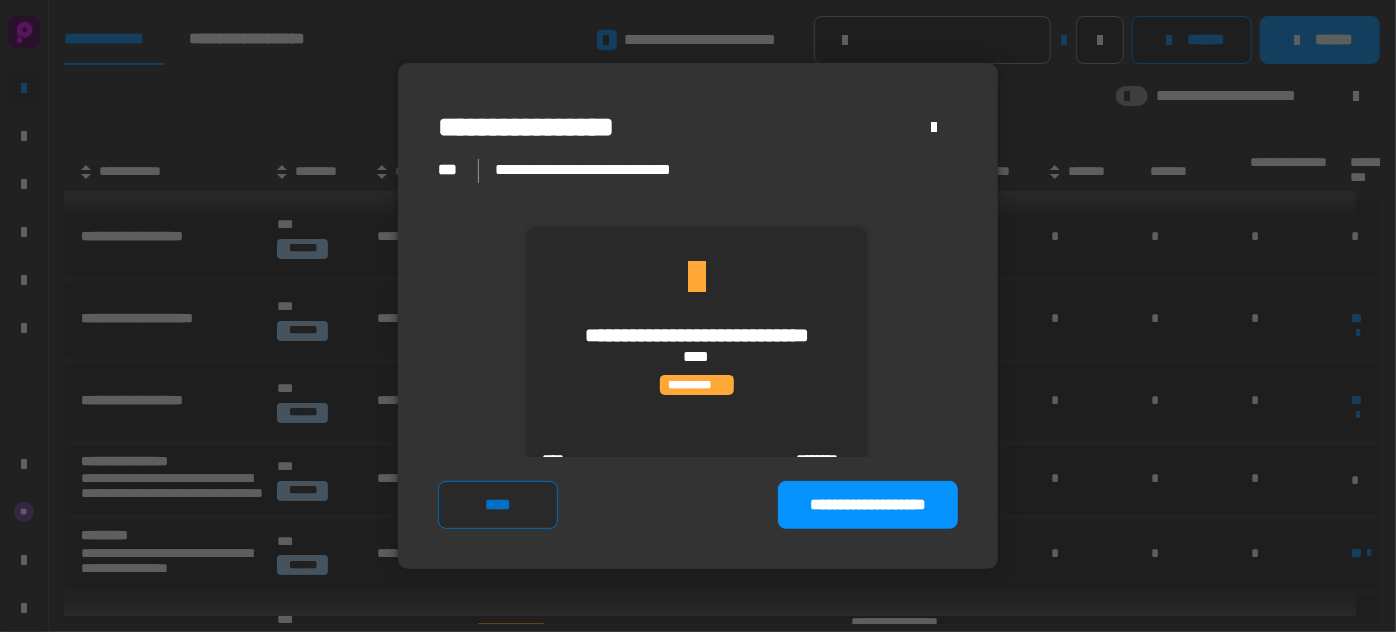 click on "****" 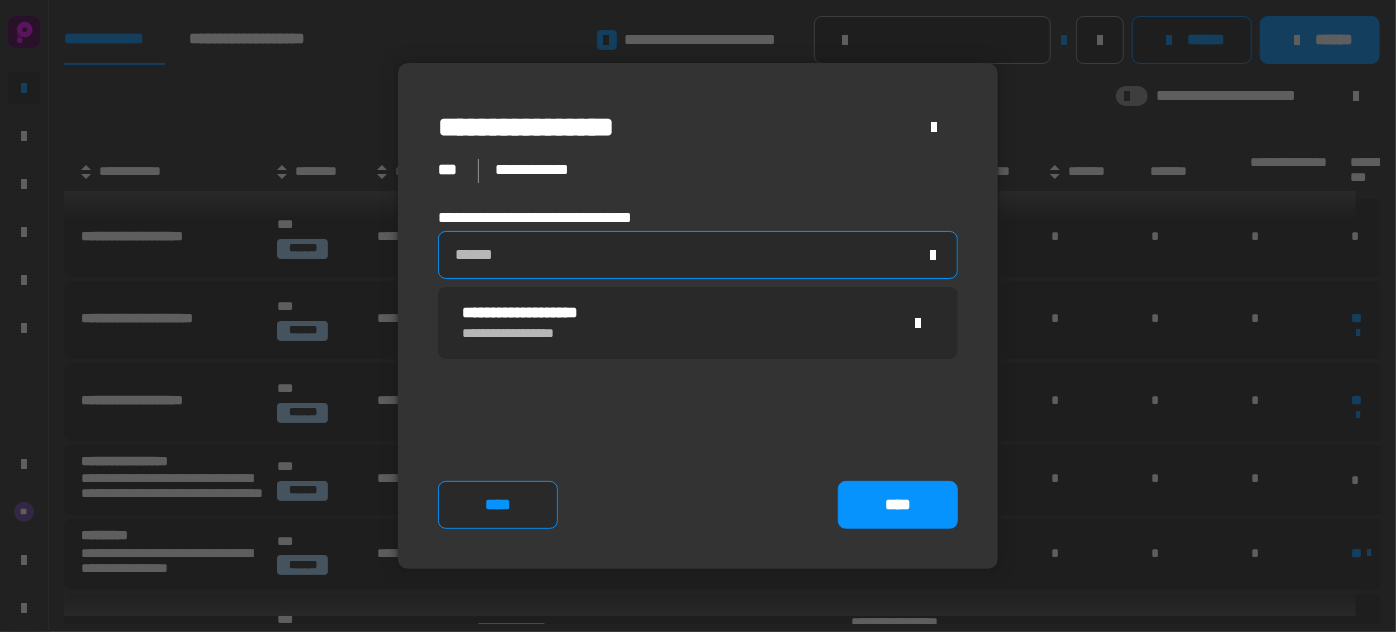 click on "******" 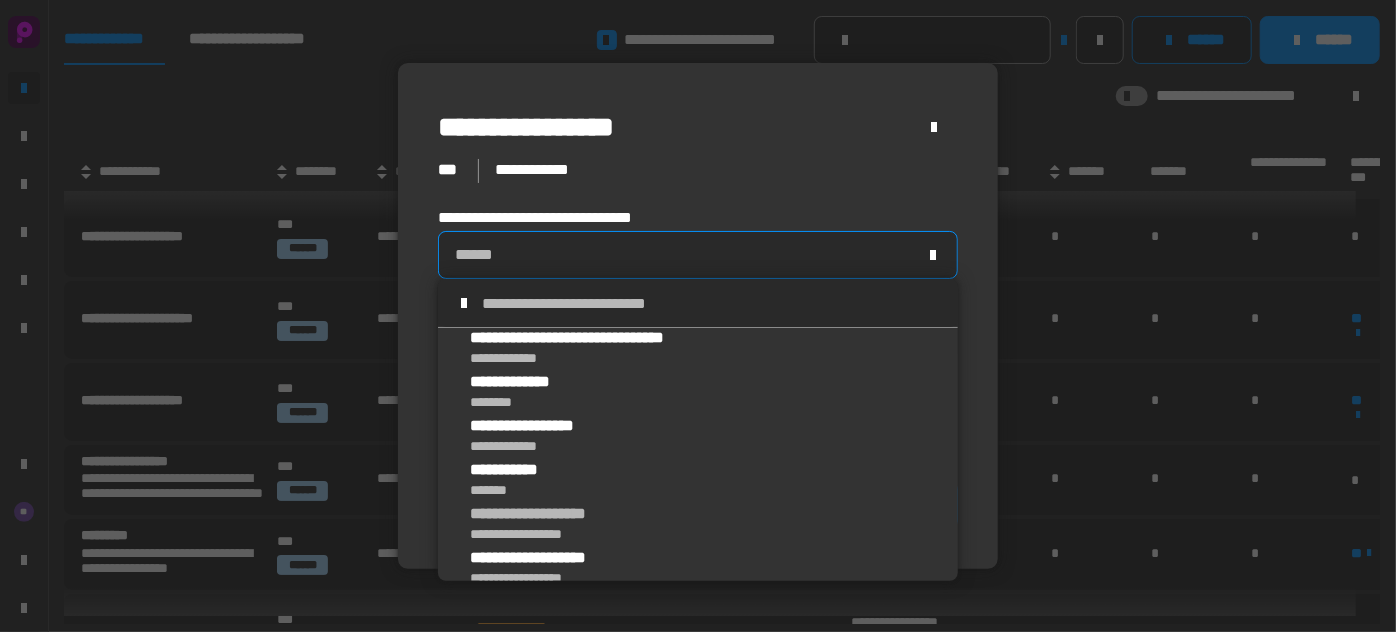scroll, scrollTop: 226, scrollLeft: 0, axis: vertical 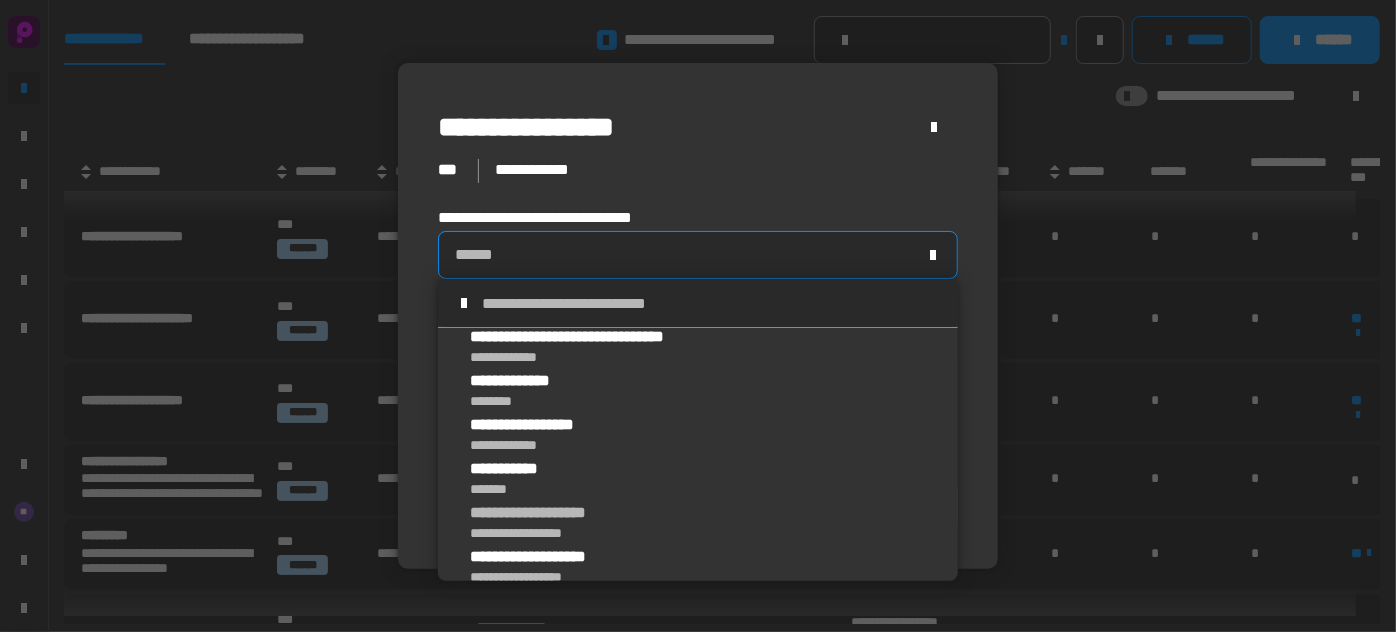 click on "**********" at bounding box center [698, 390] 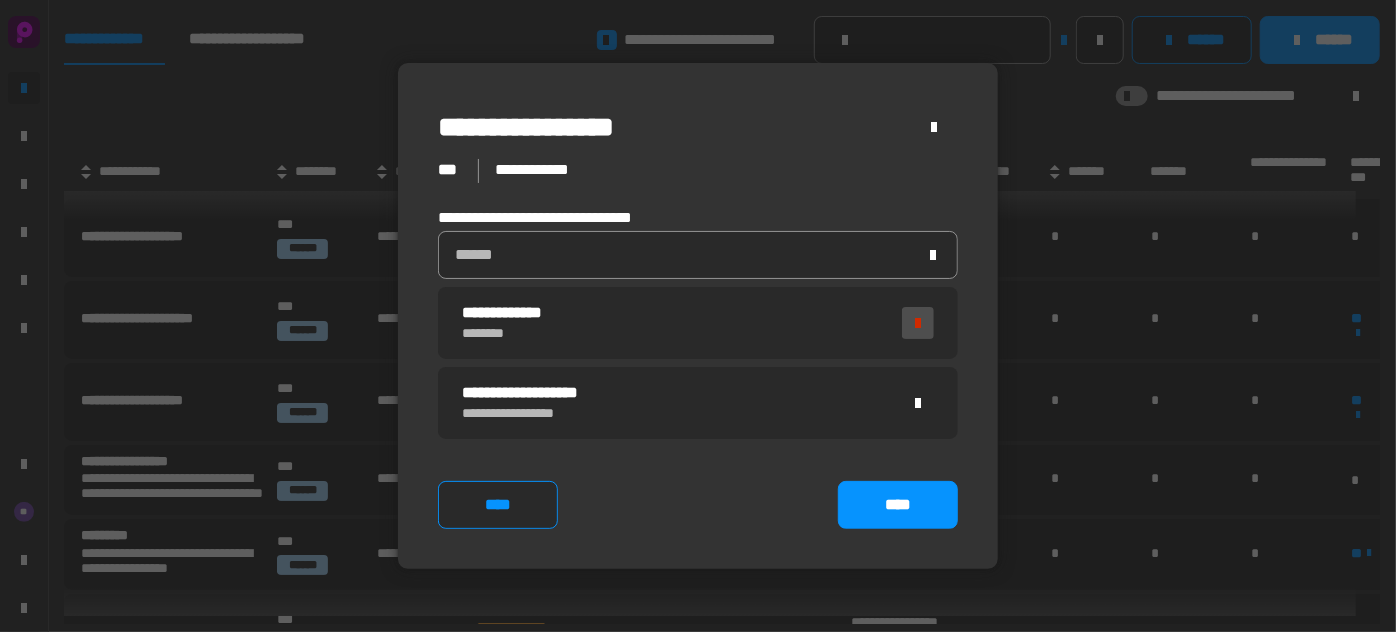 click 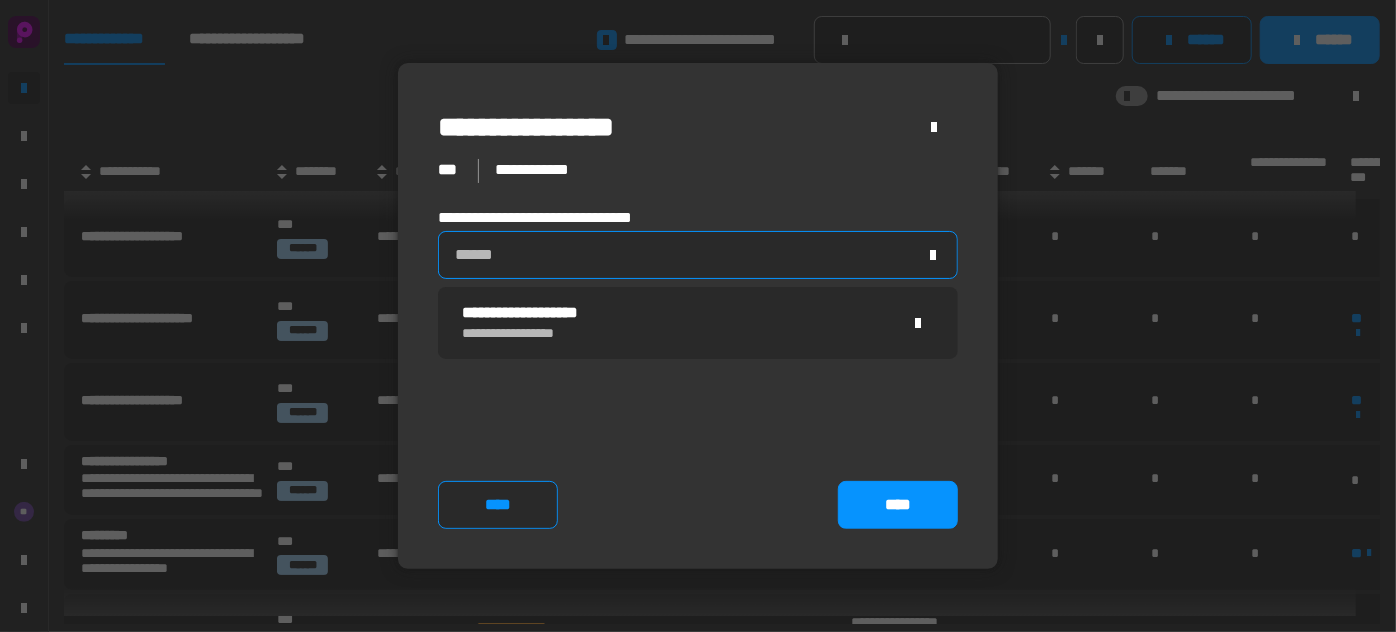 click on "******" 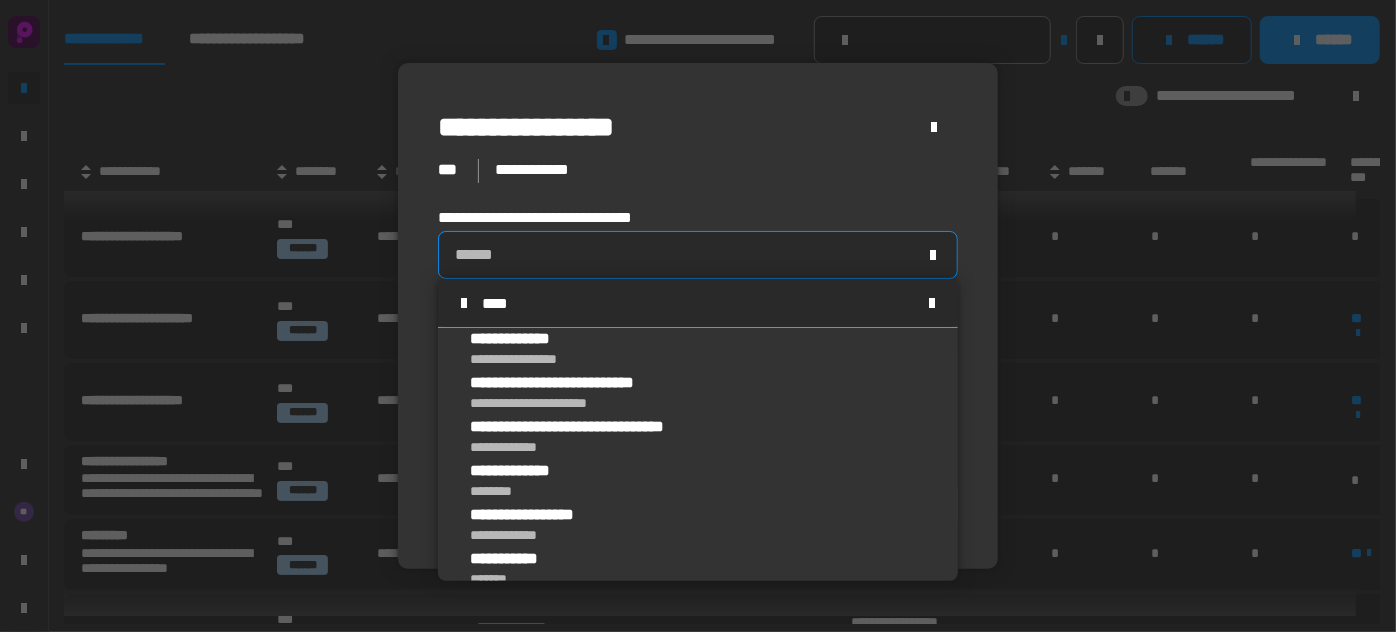 scroll, scrollTop: 0, scrollLeft: 0, axis: both 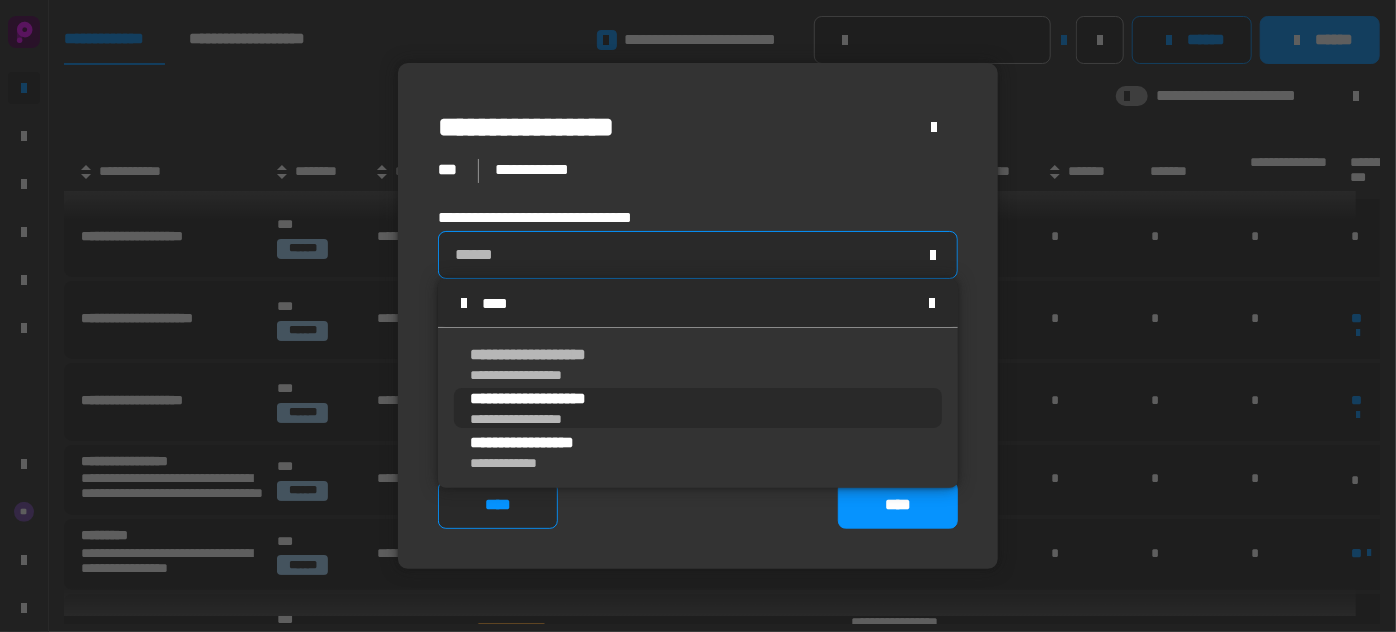 type on "****" 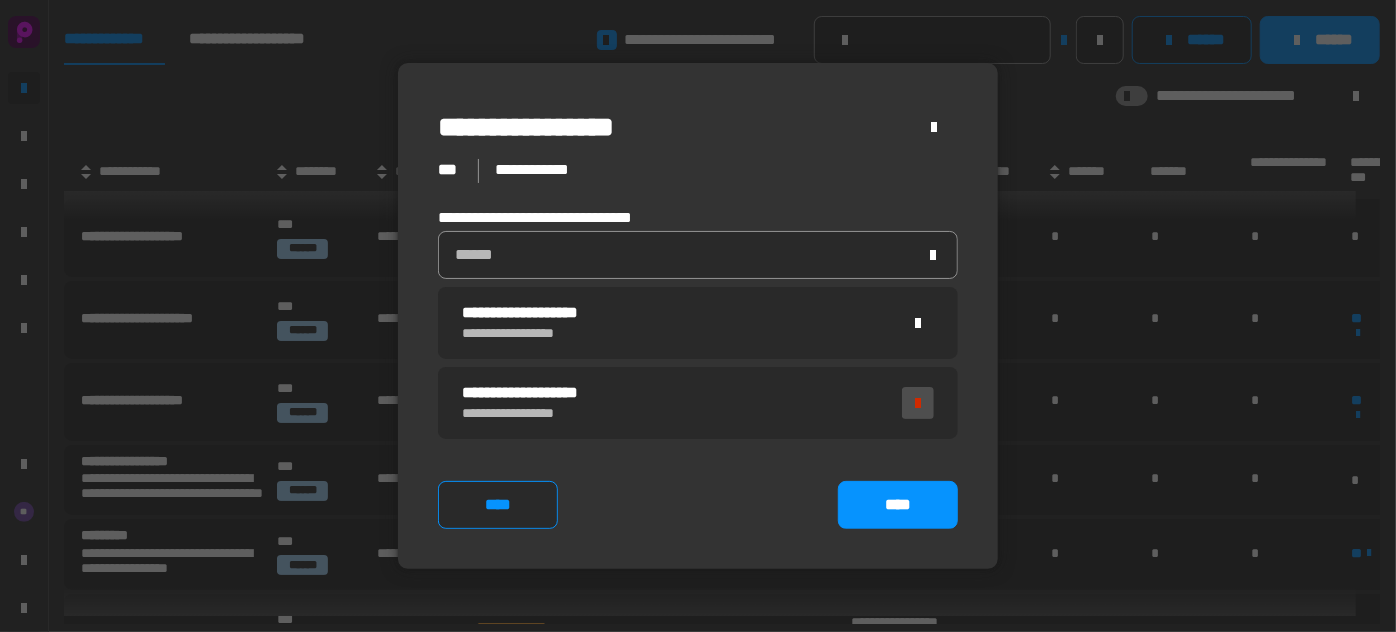 click 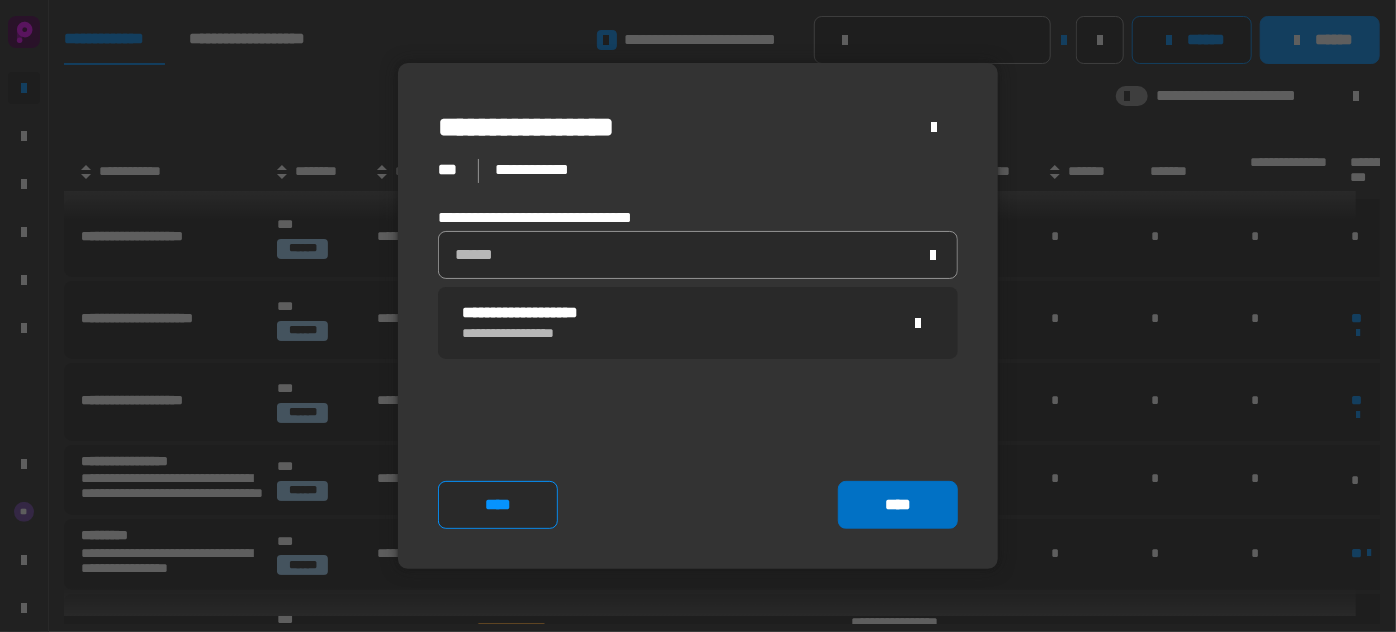 click on "****" 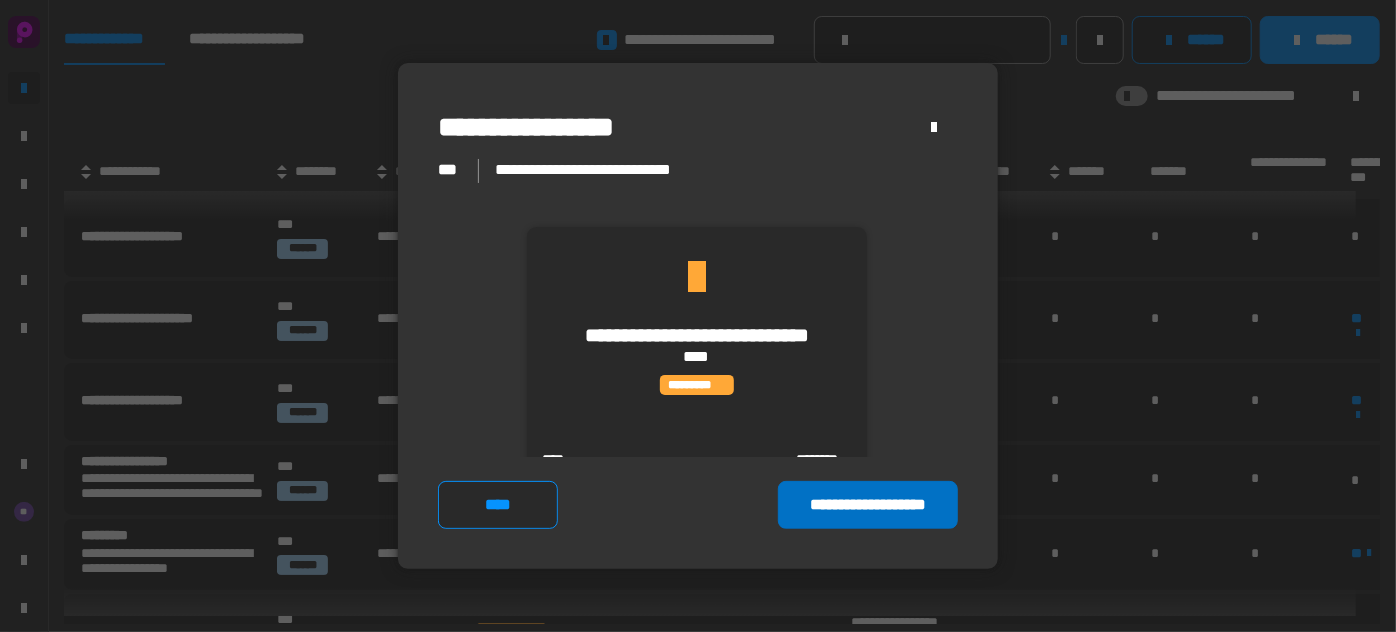 click on "**********" 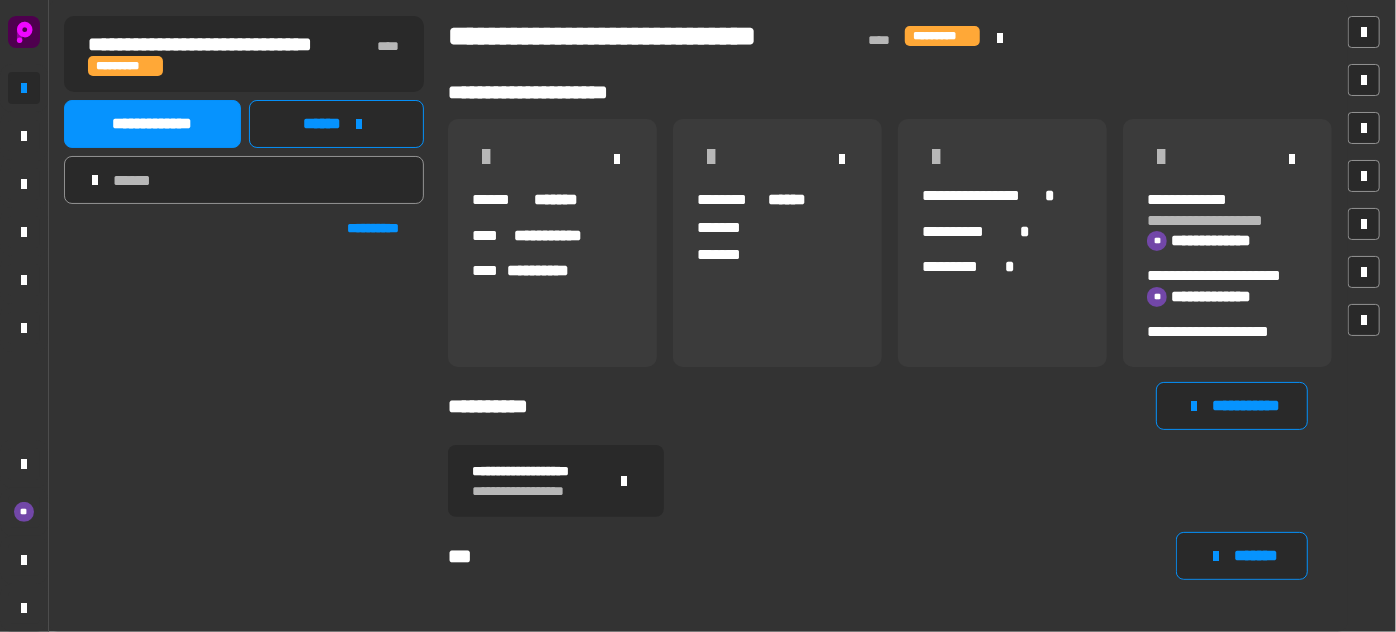 scroll, scrollTop: 0, scrollLeft: 12, axis: horizontal 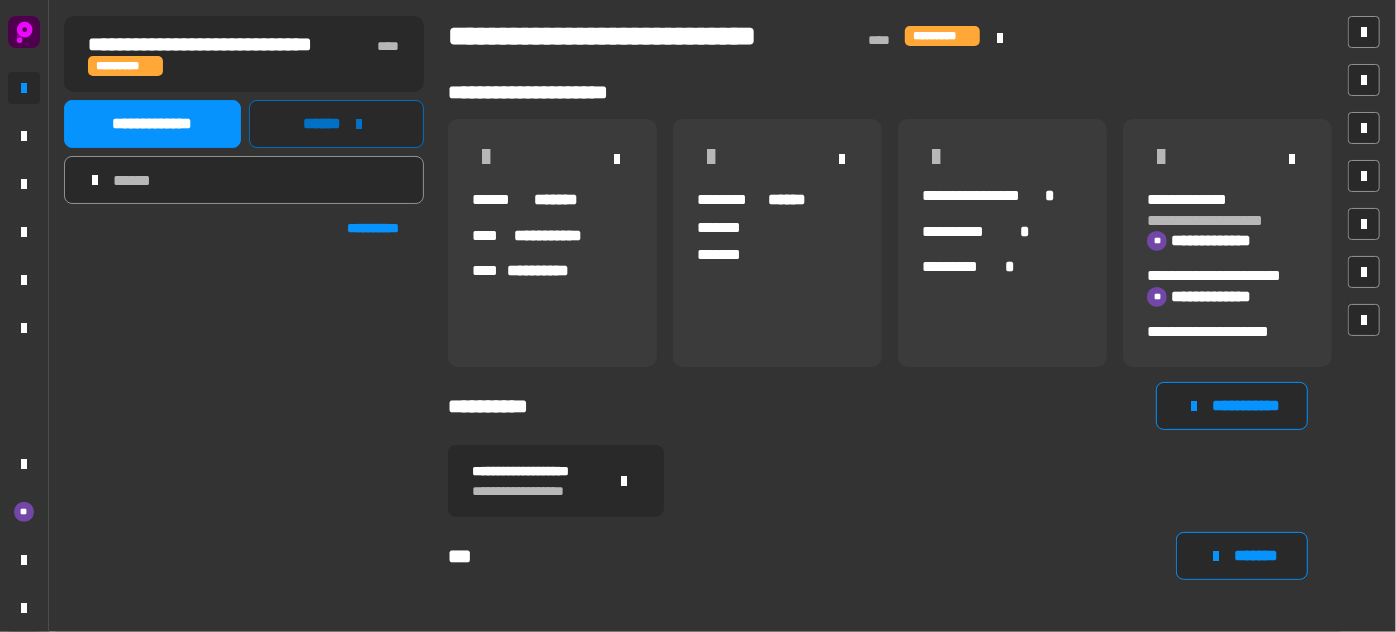 click on "******" 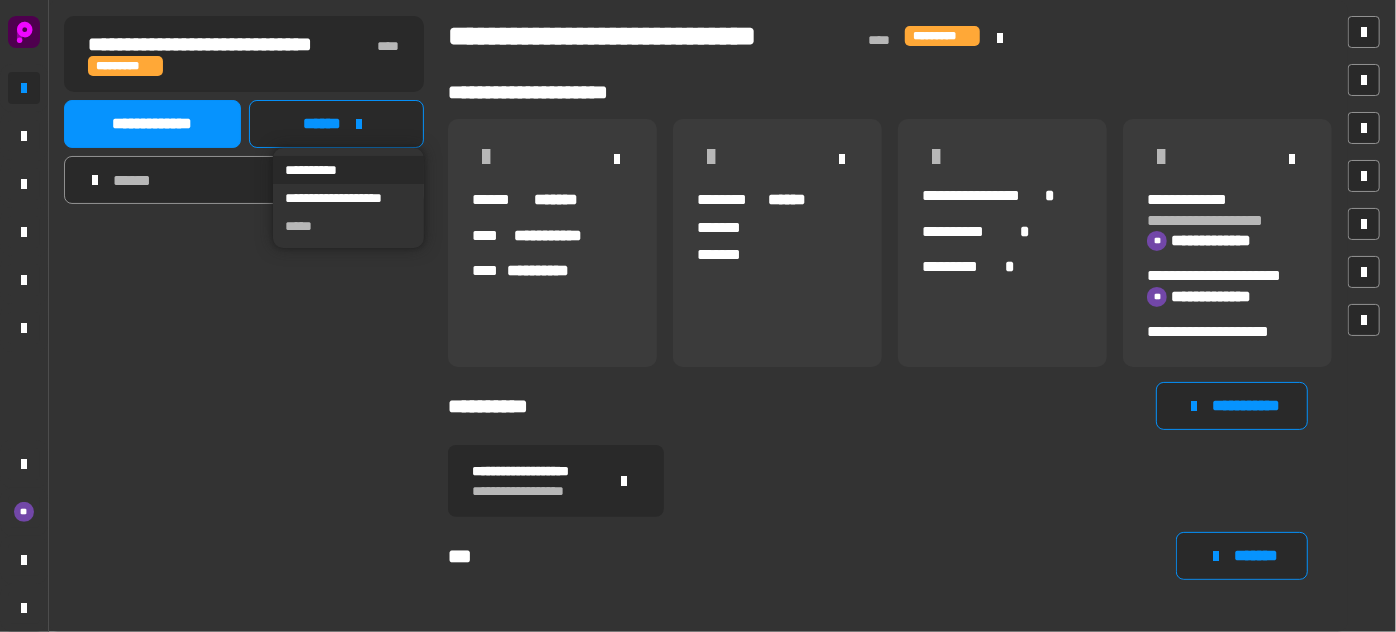 click on "**********" at bounding box center (348, 170) 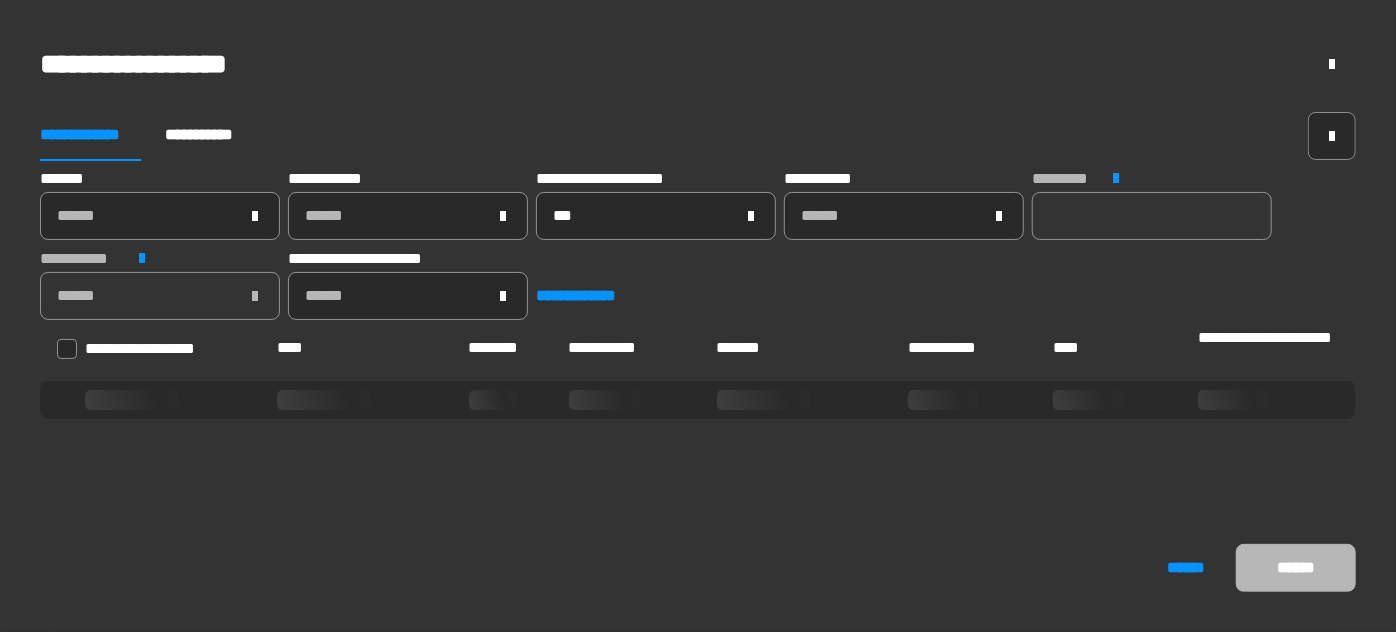 type 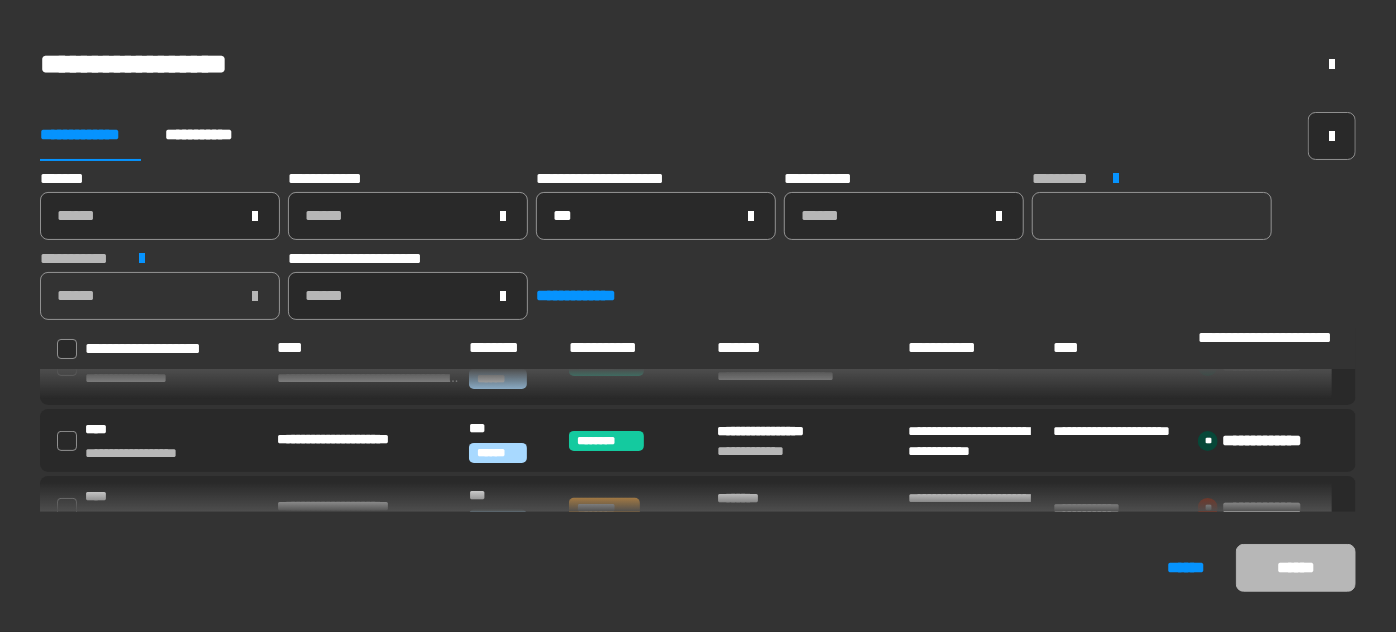 scroll, scrollTop: 0, scrollLeft: 0, axis: both 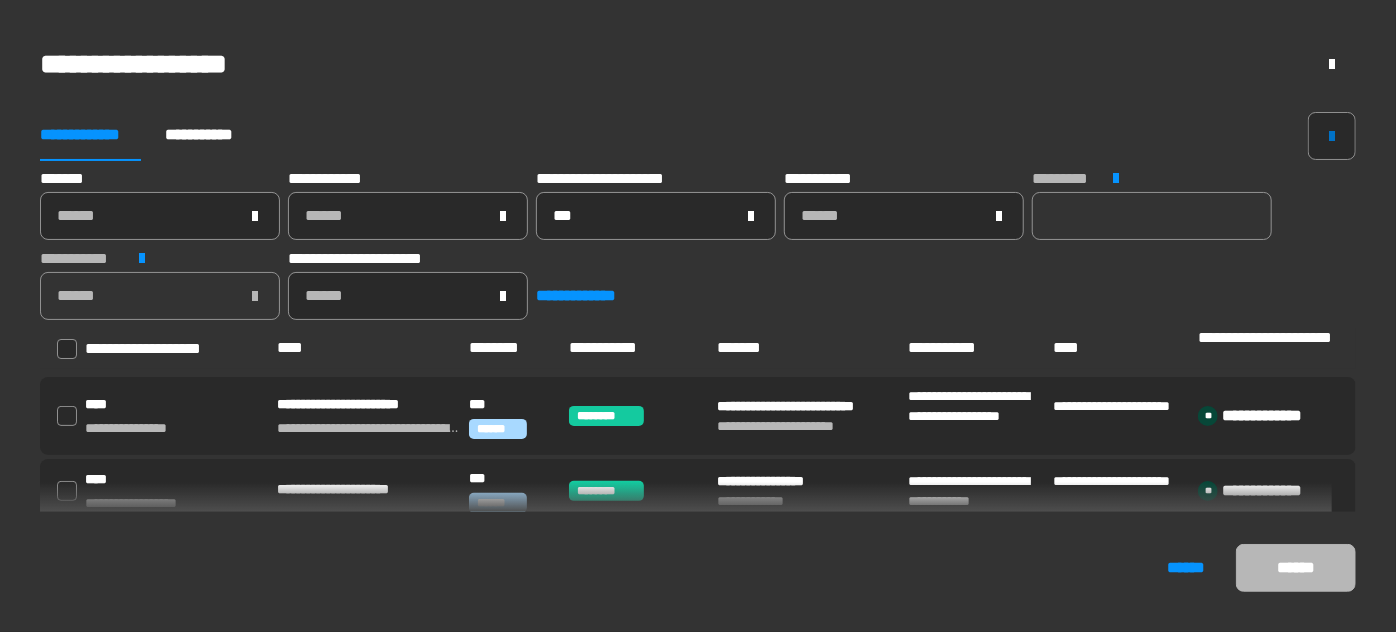click 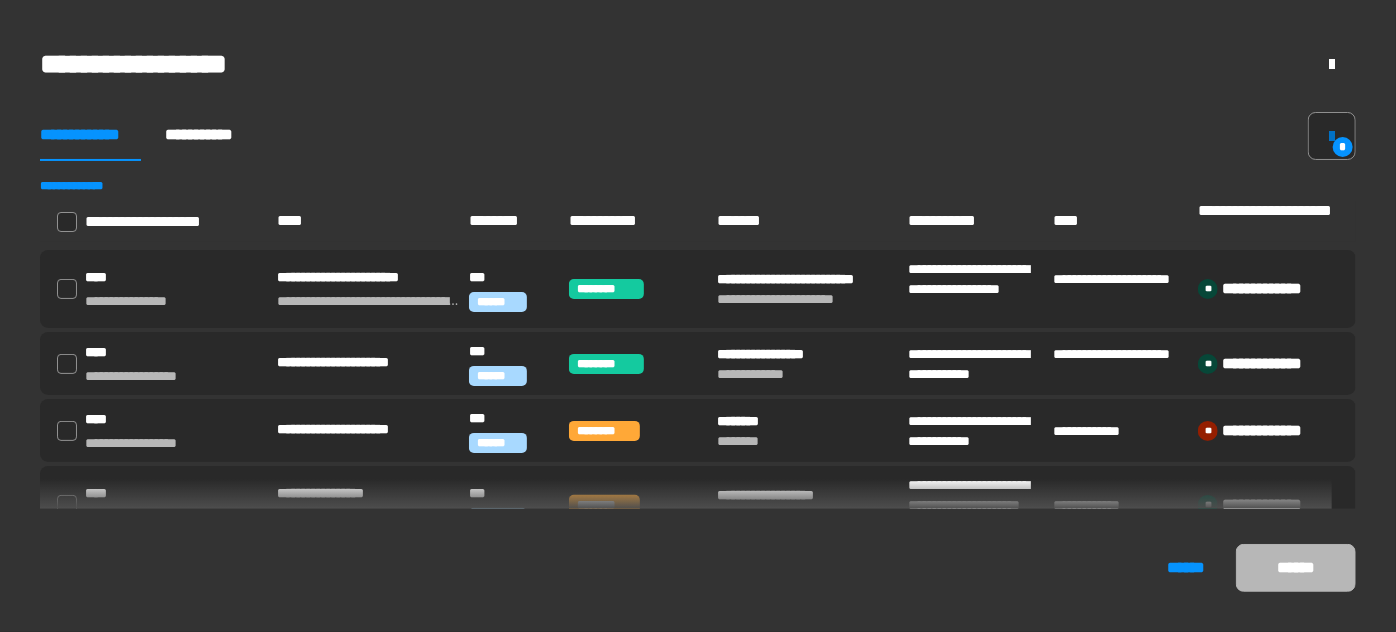 click 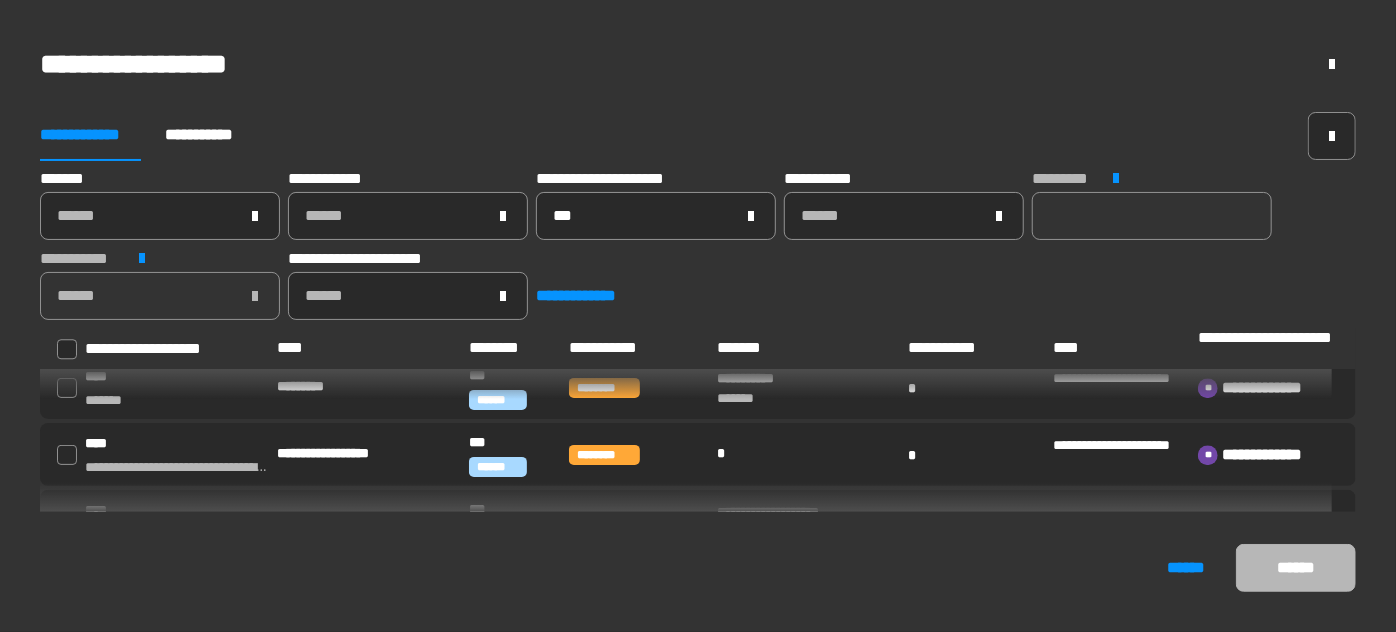 scroll, scrollTop: 2824, scrollLeft: 0, axis: vertical 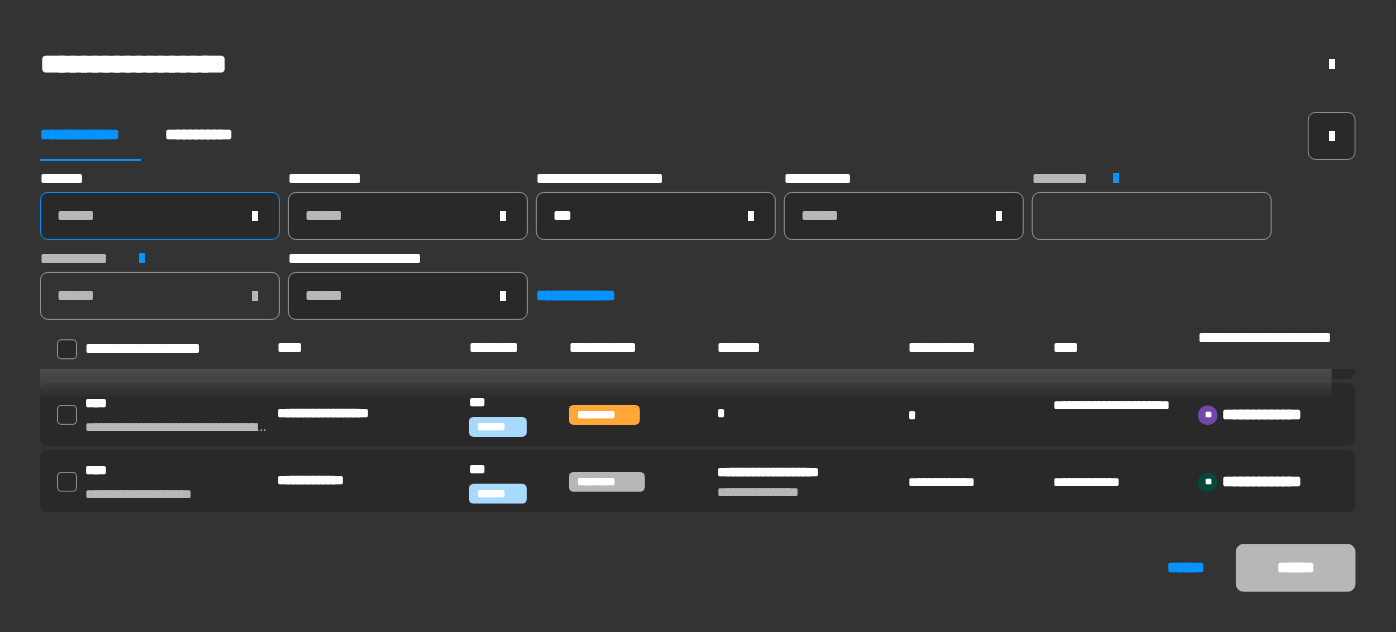 click on "******" 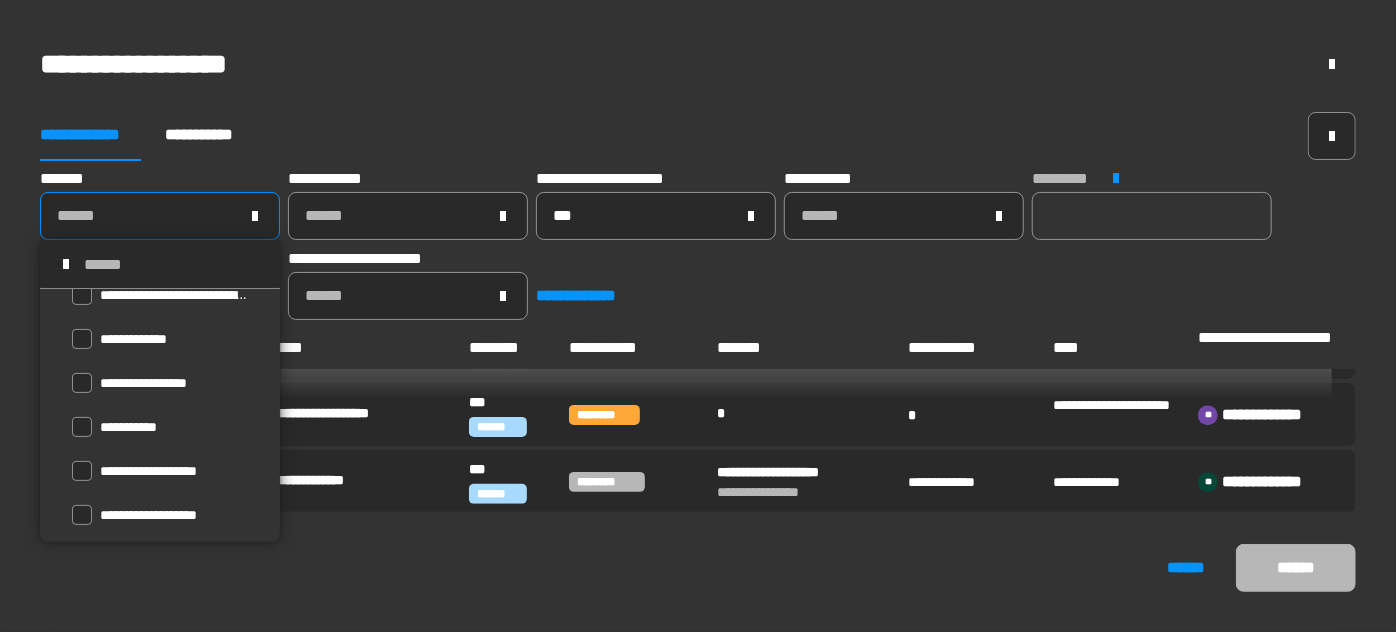 scroll, scrollTop: 240, scrollLeft: 0, axis: vertical 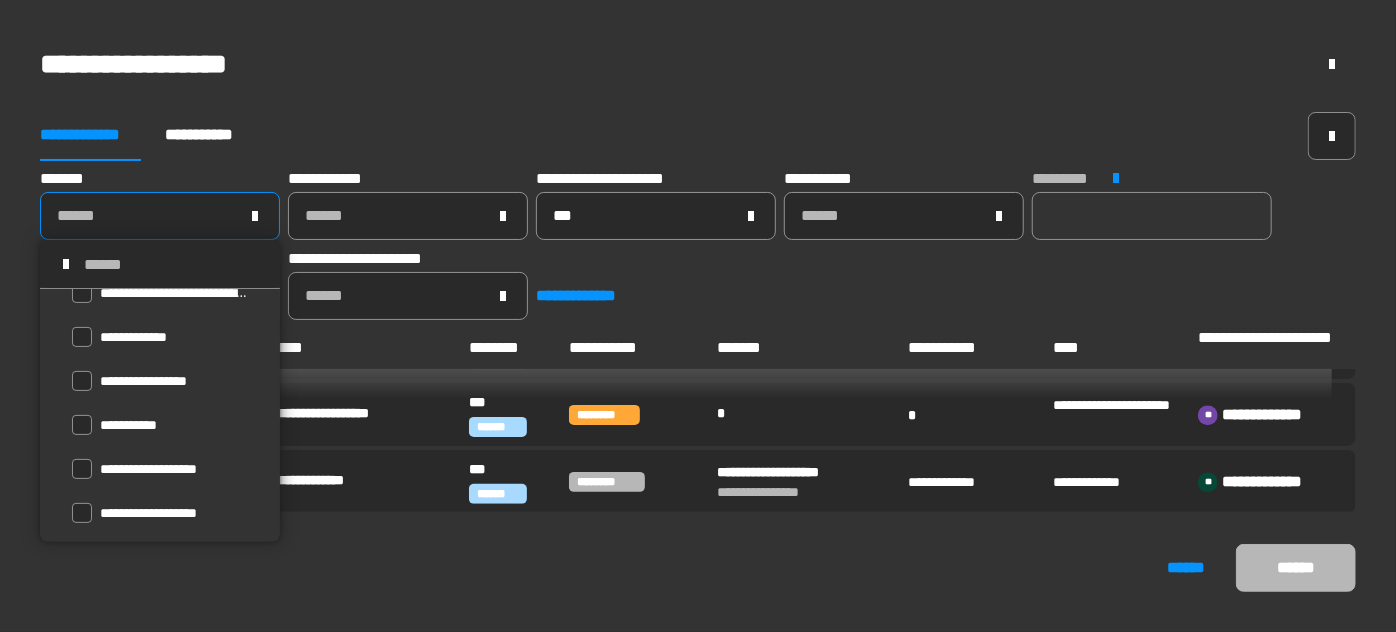 click on "**********" at bounding box center (174, 469) 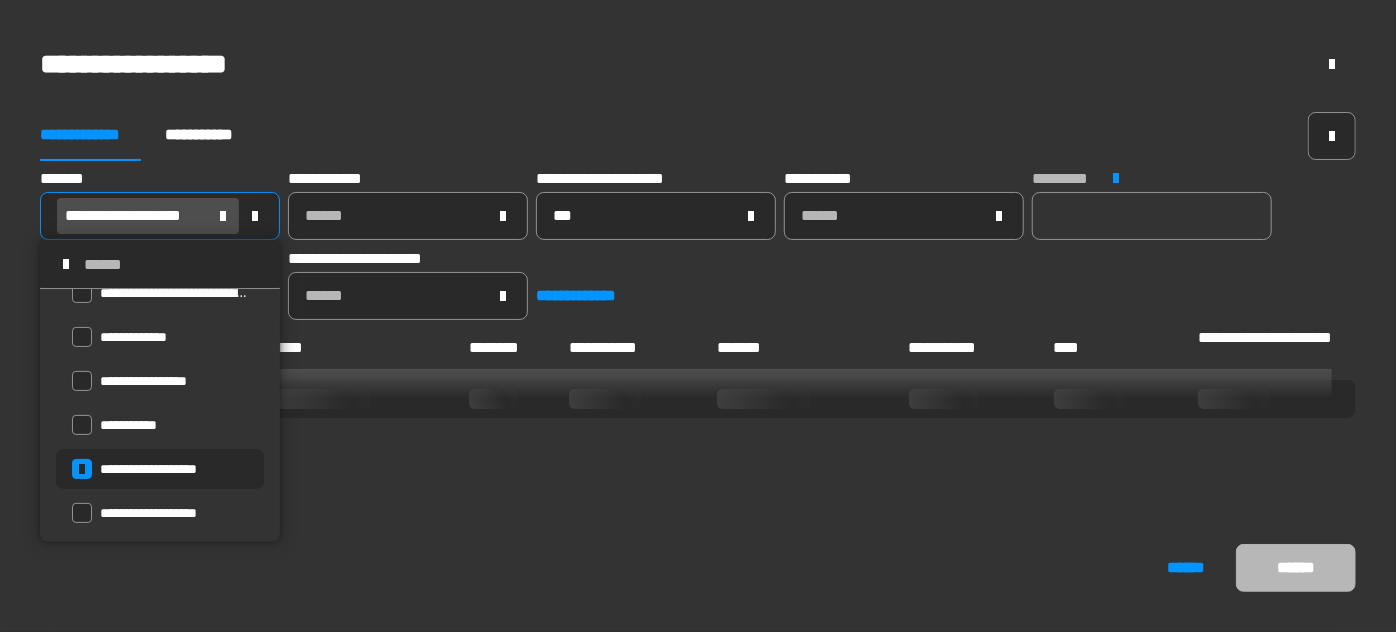 scroll, scrollTop: 0, scrollLeft: 0, axis: both 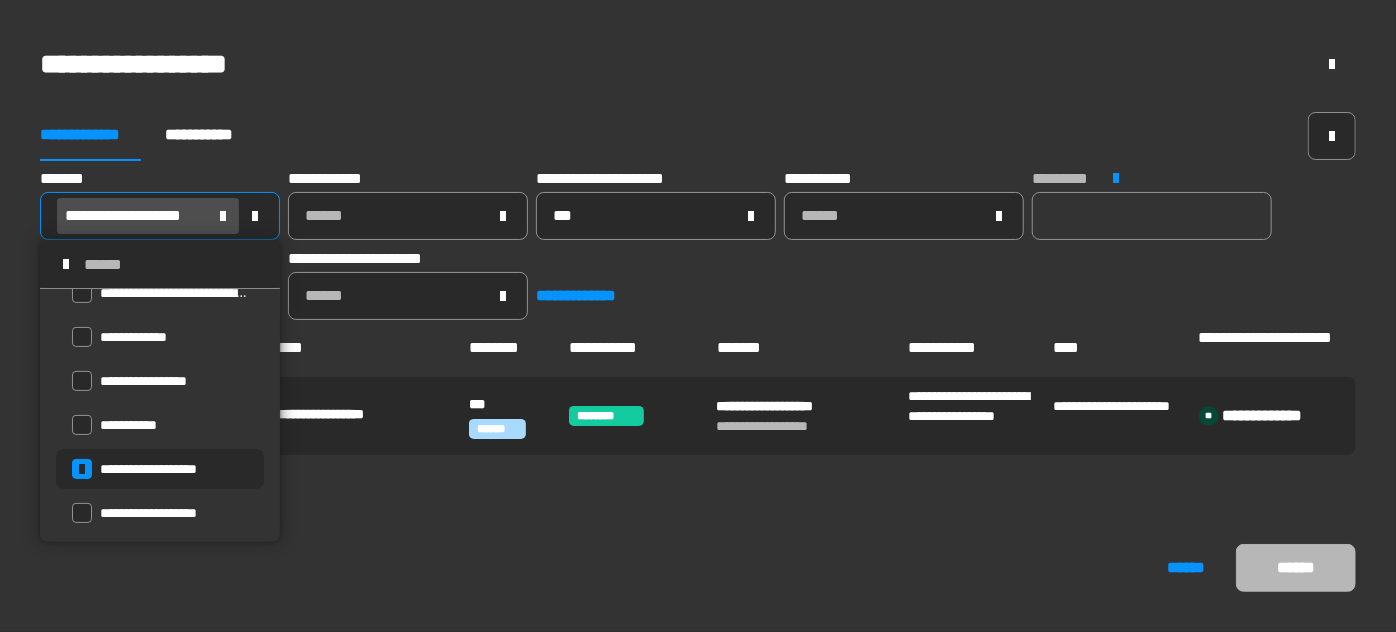 click on "**********" 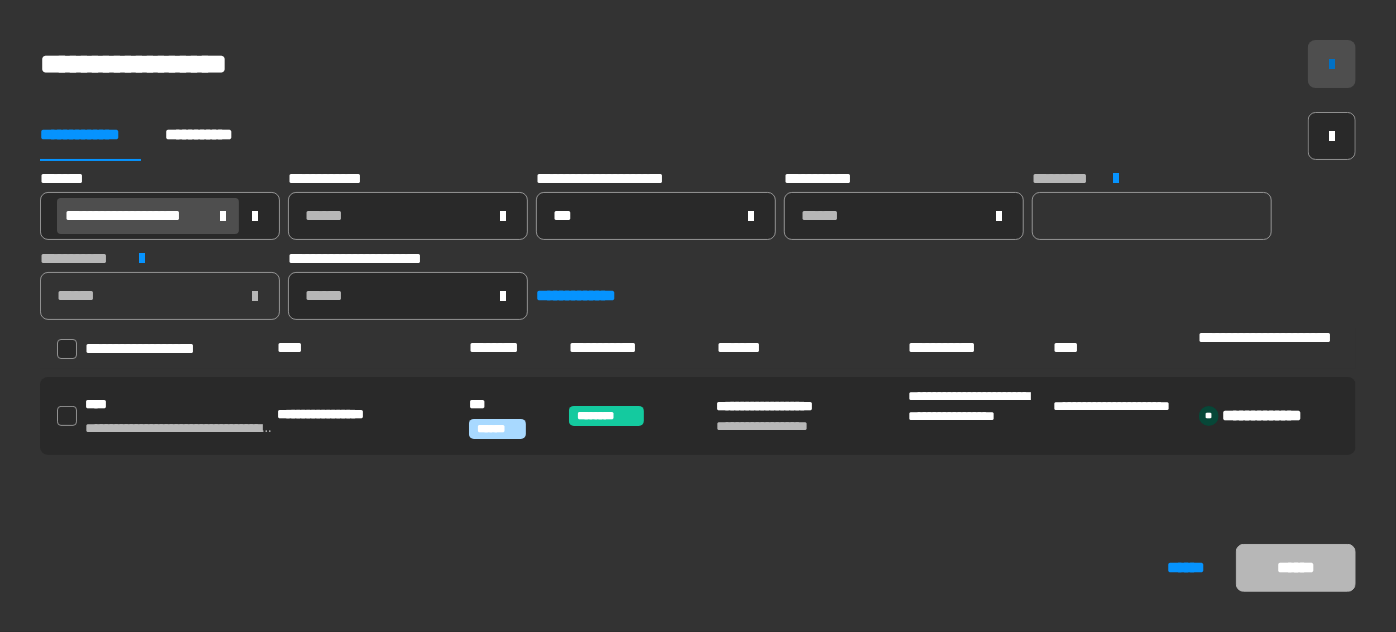 click 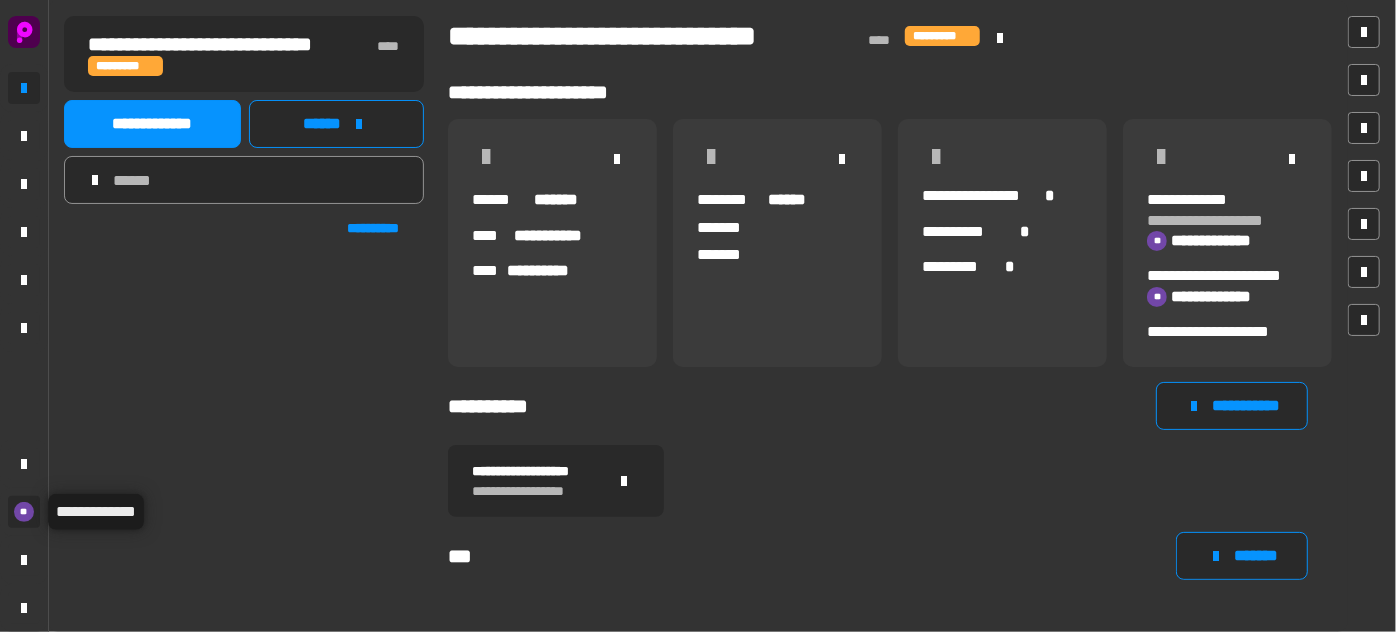 click on "**" 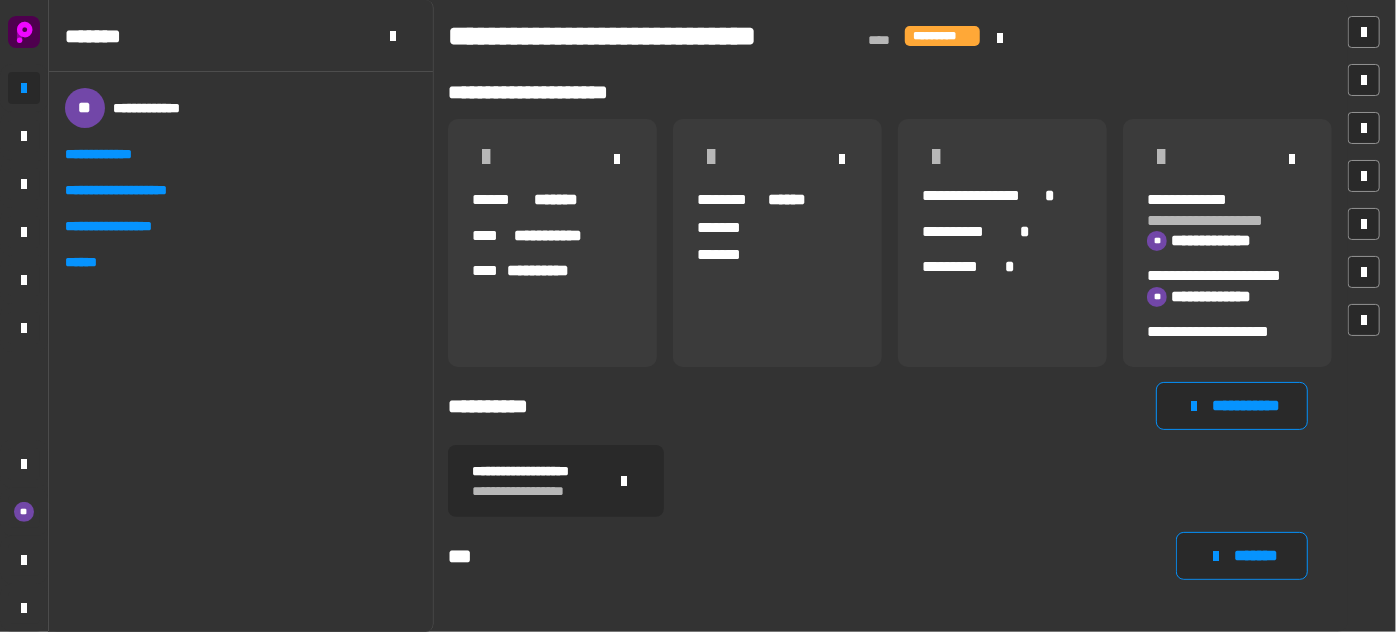 click on "******" at bounding box center (88, 262) 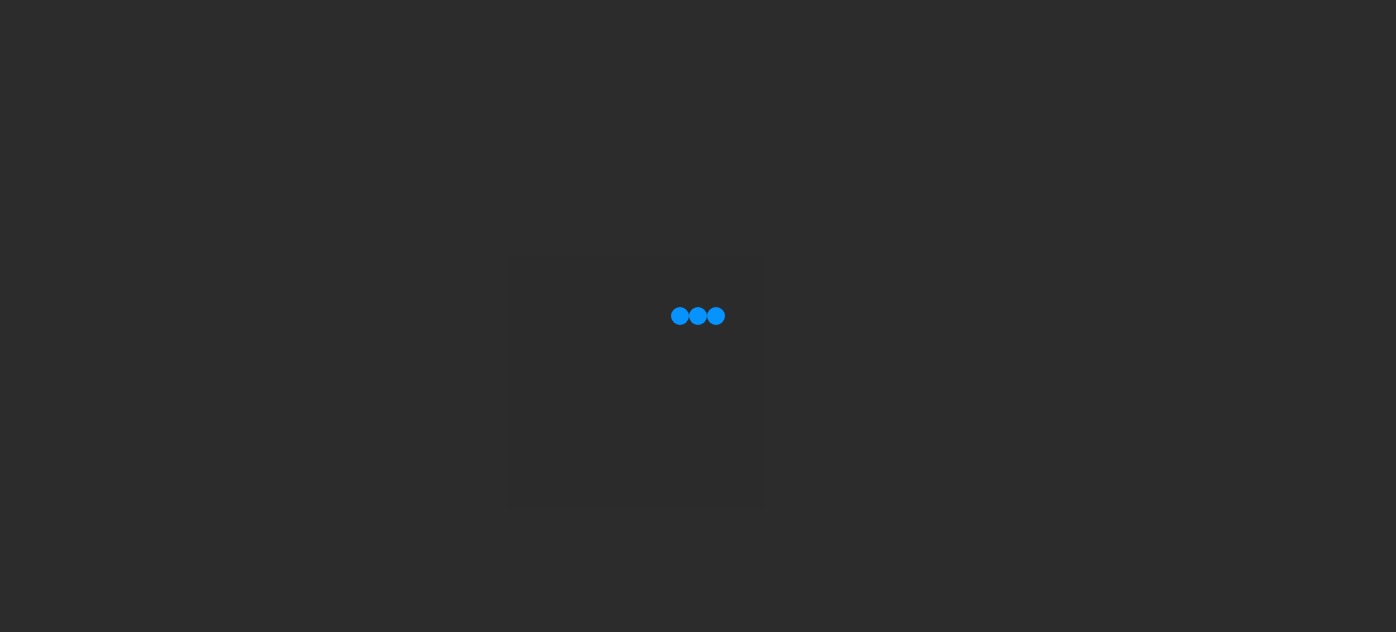 scroll, scrollTop: 0, scrollLeft: 0, axis: both 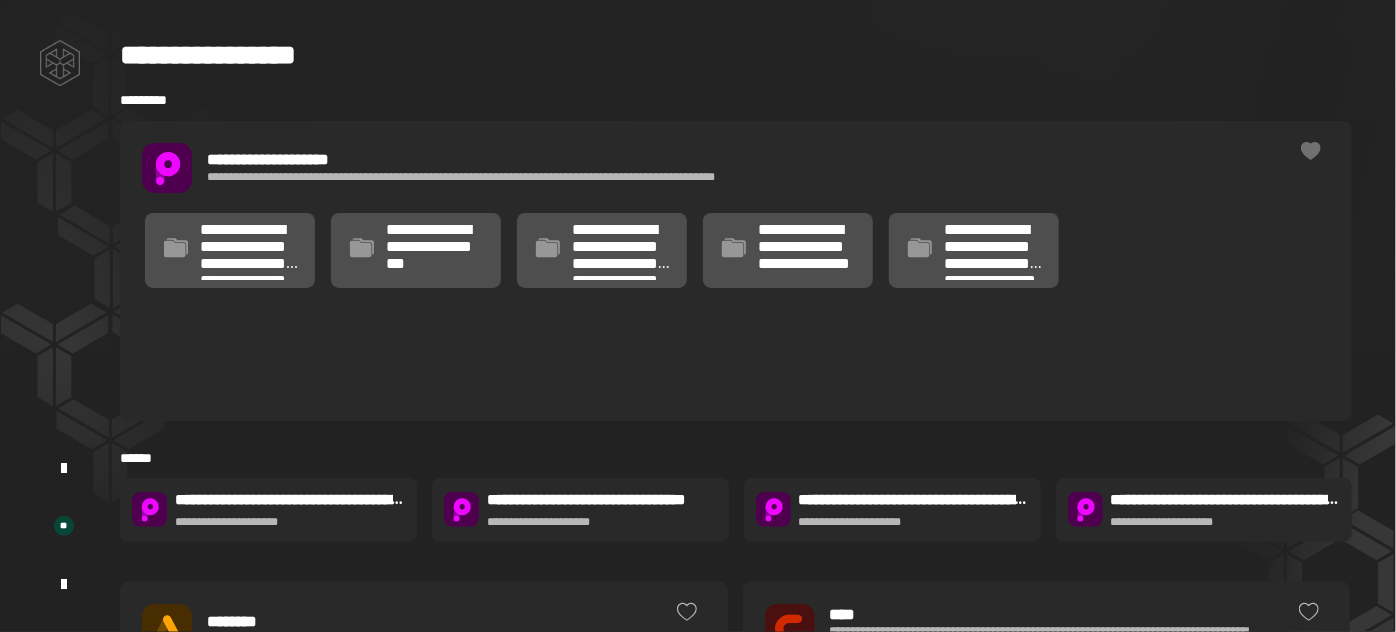 click 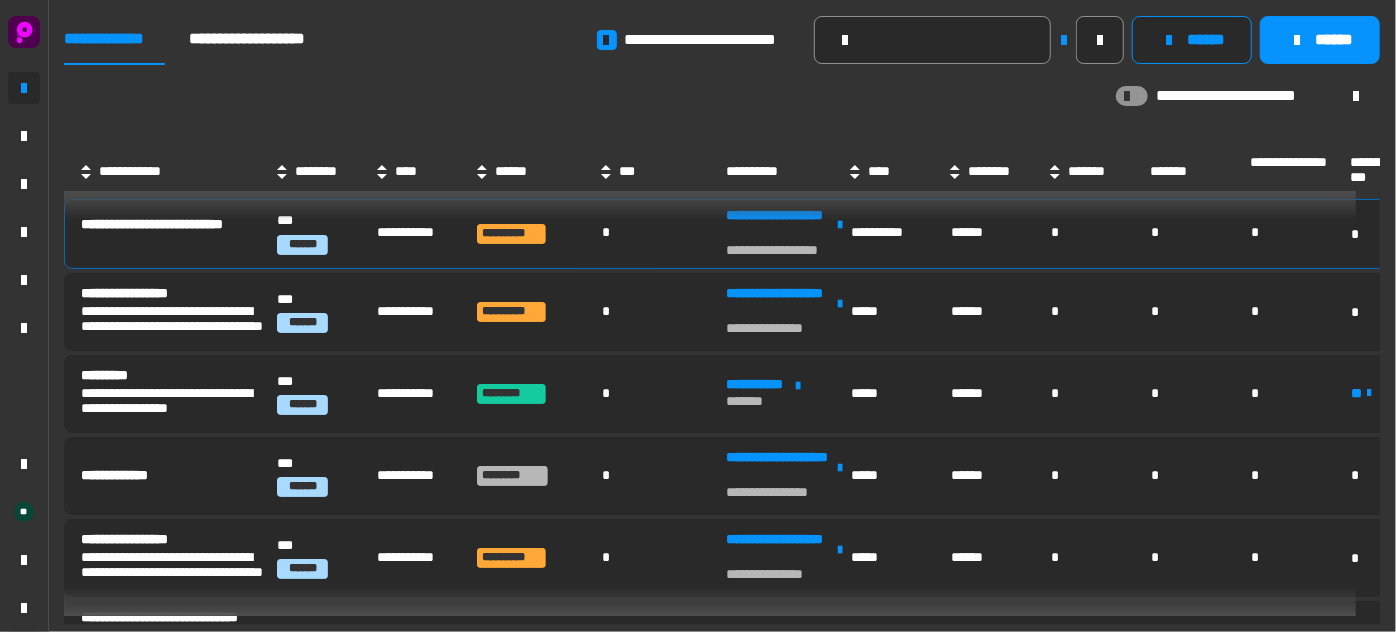 scroll, scrollTop: 0, scrollLeft: 0, axis: both 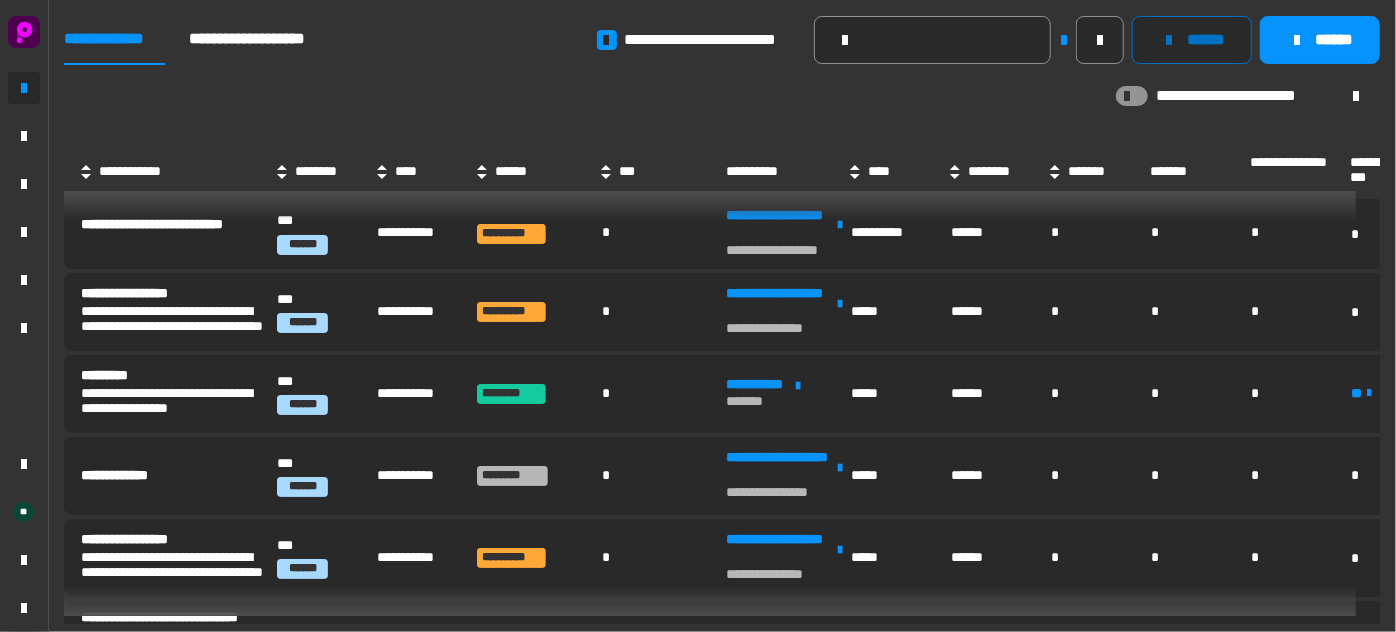 click on "******" 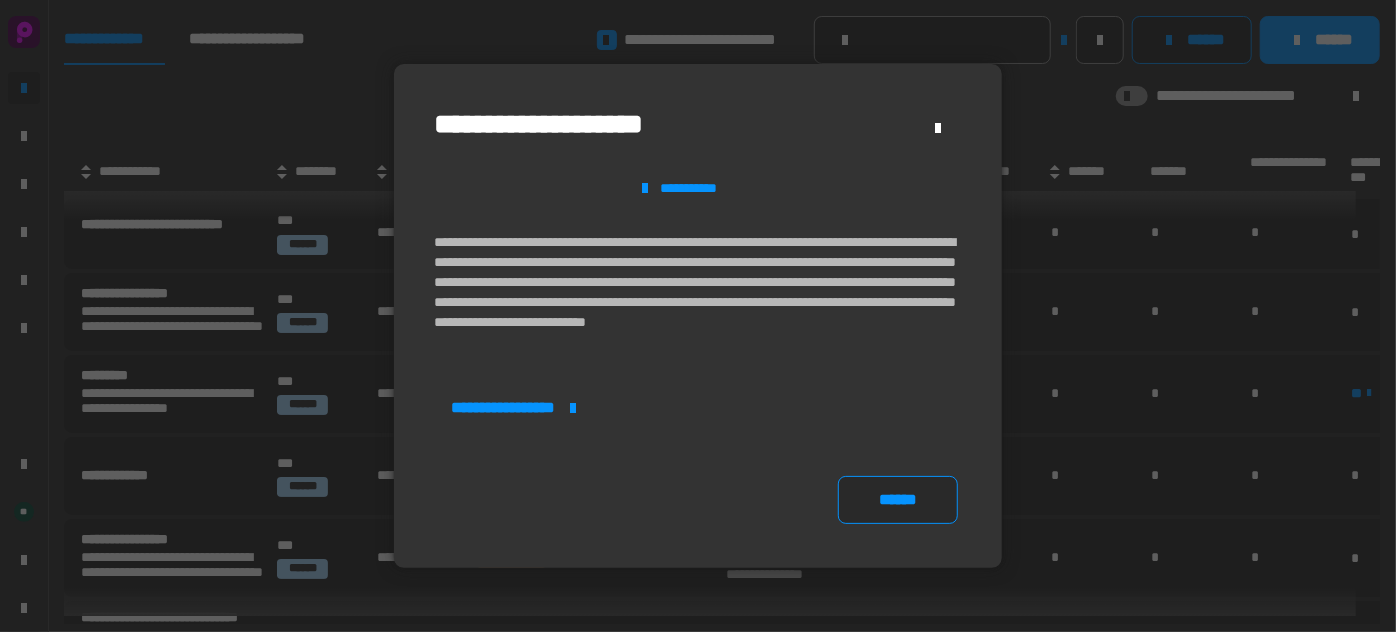 click on "**********" 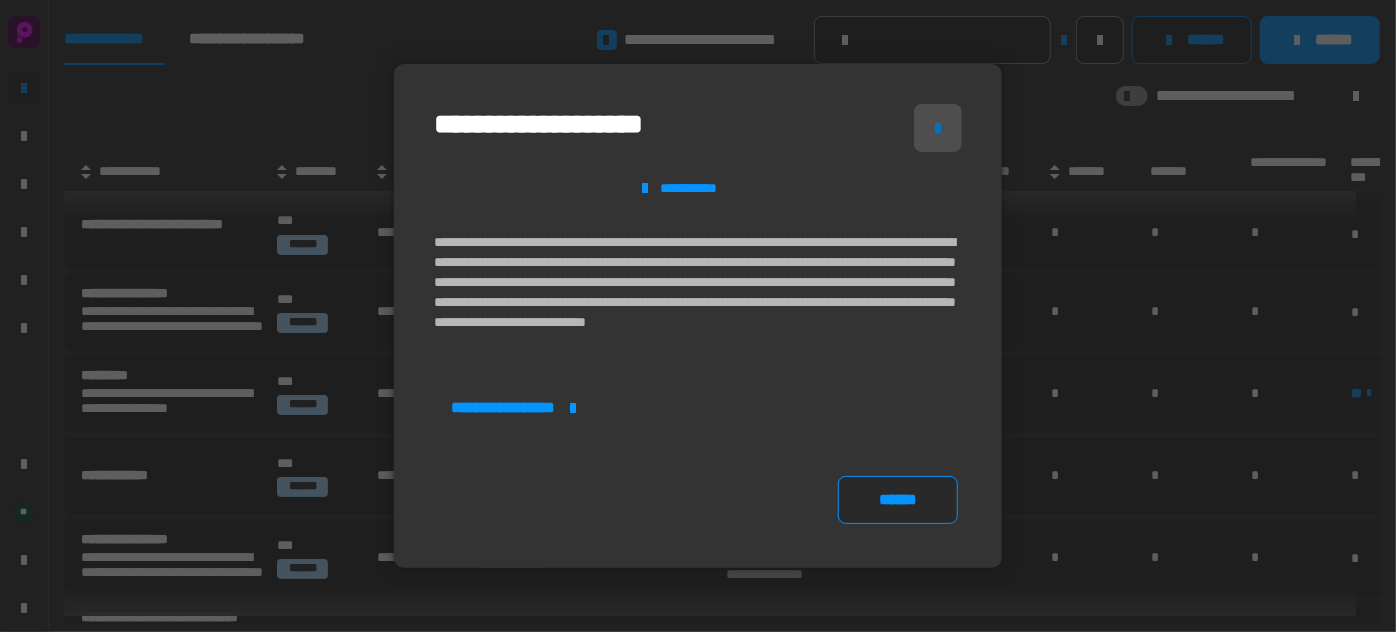 click 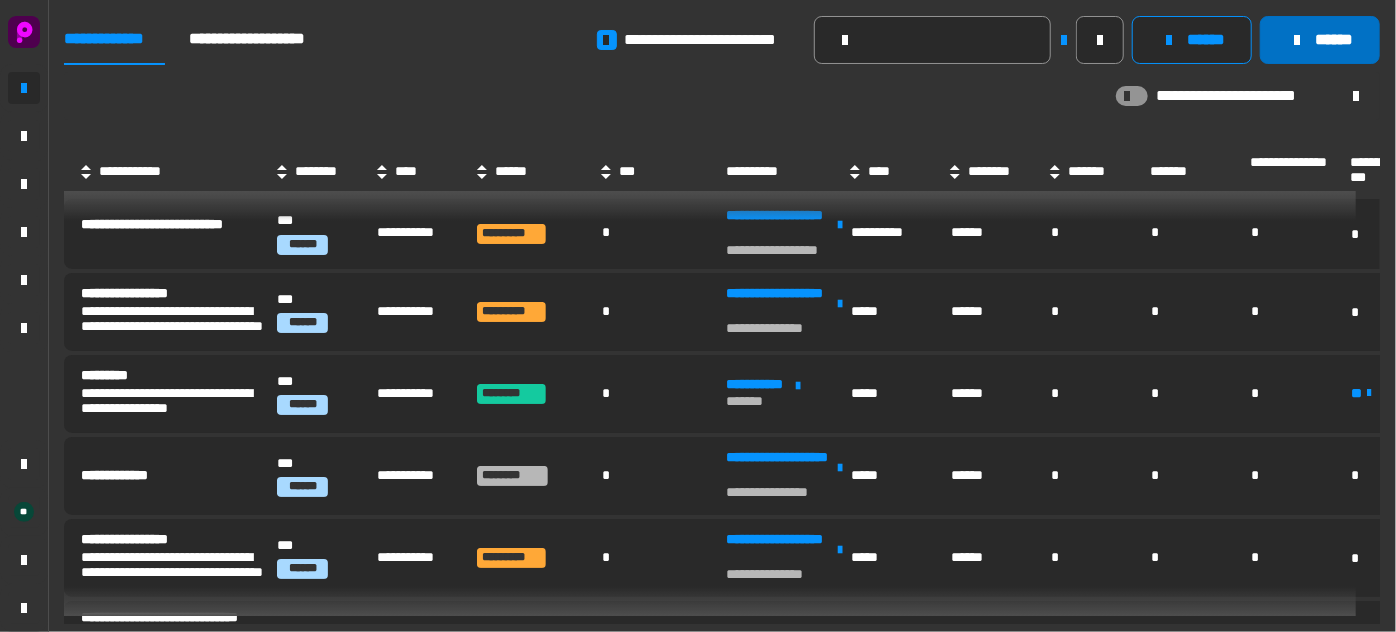 click on "******" 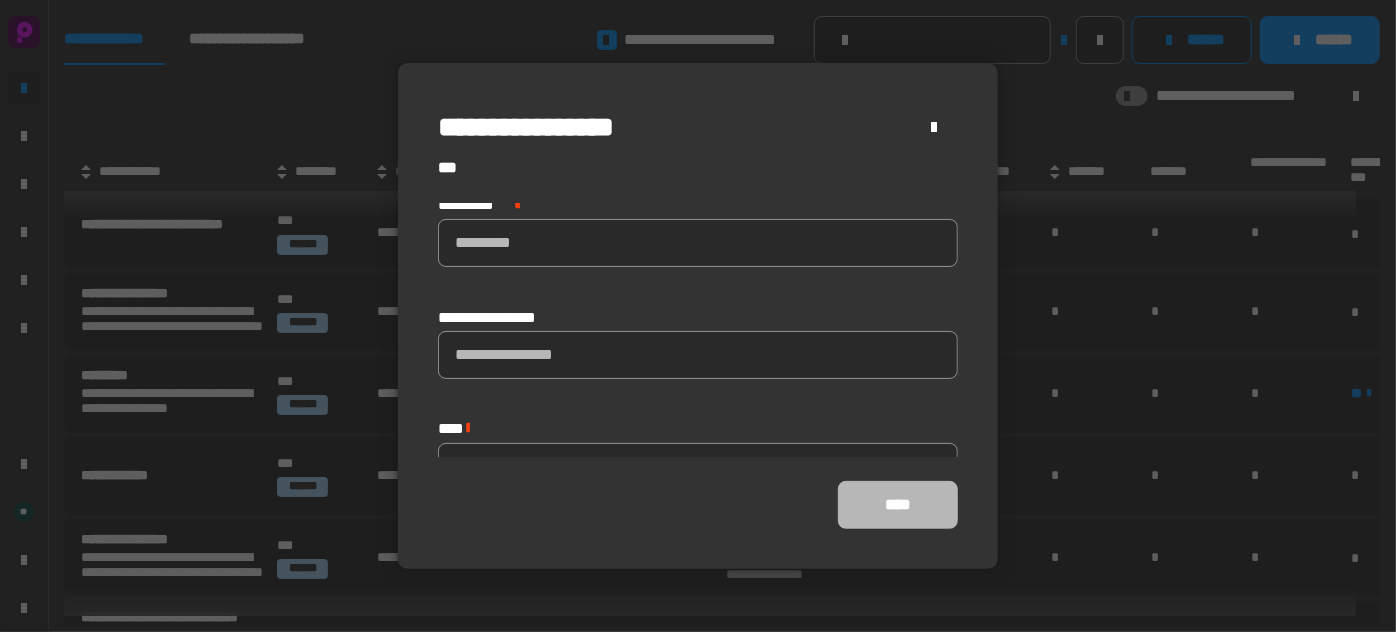 scroll, scrollTop: 154, scrollLeft: 0, axis: vertical 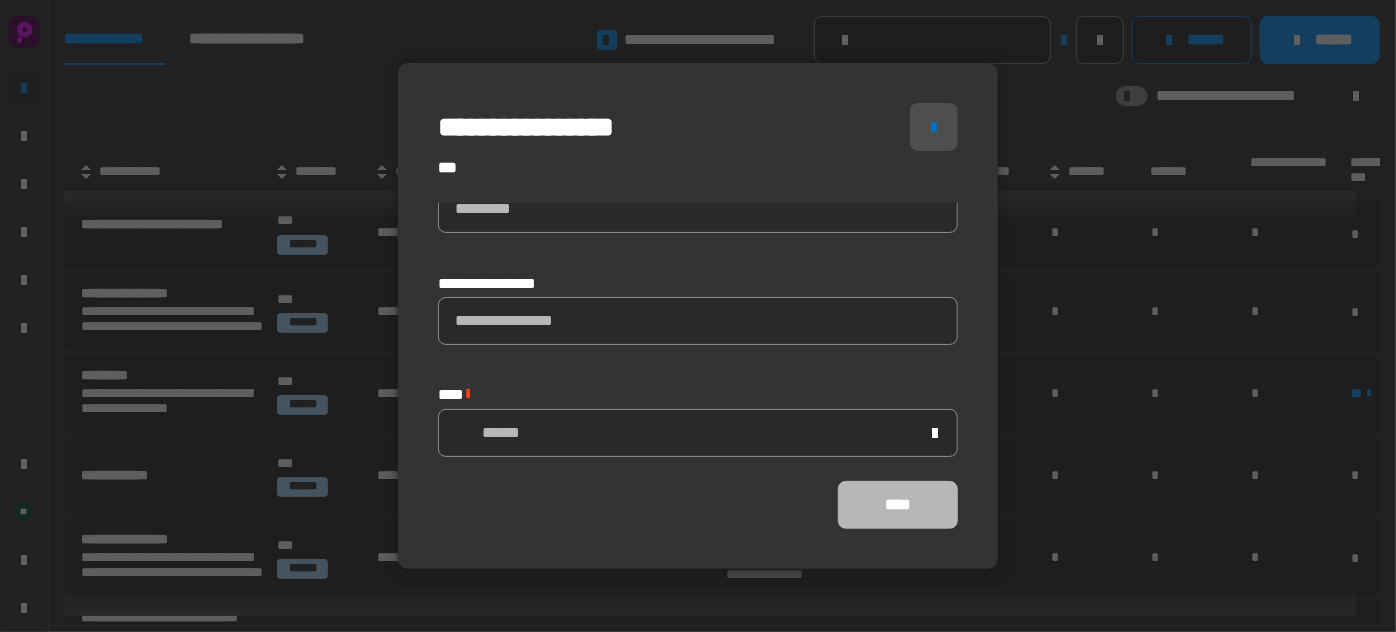 click 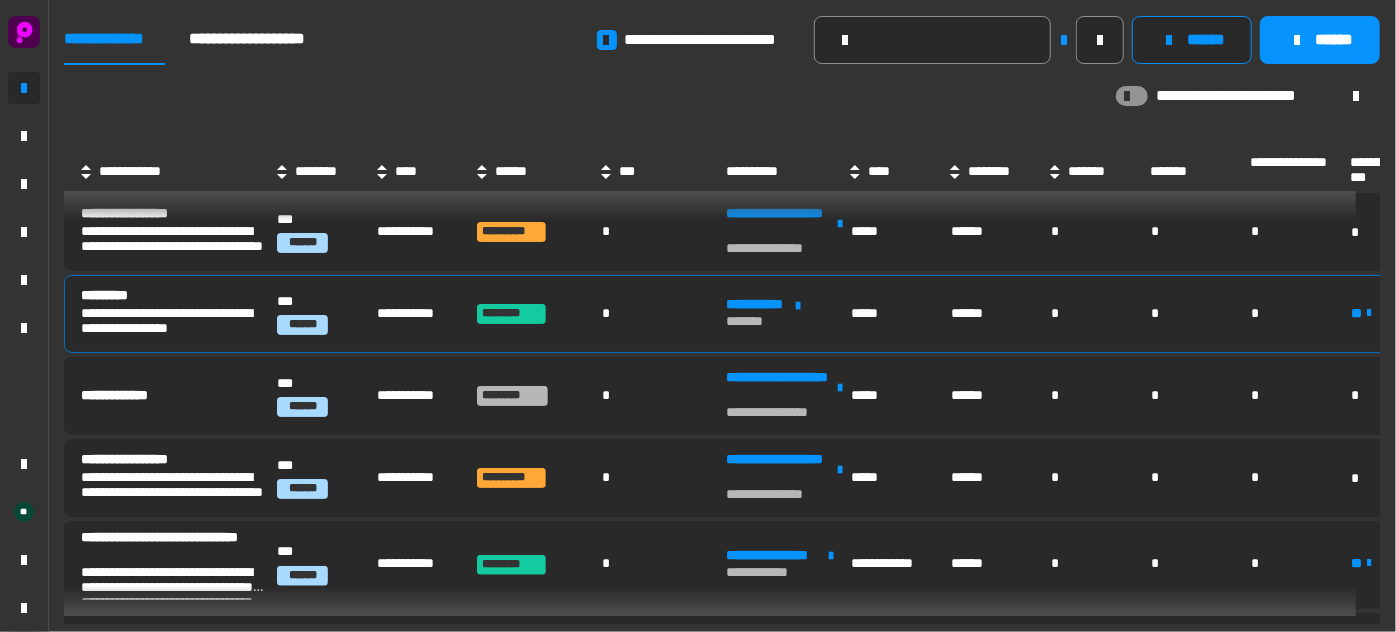 scroll, scrollTop: 0, scrollLeft: 0, axis: both 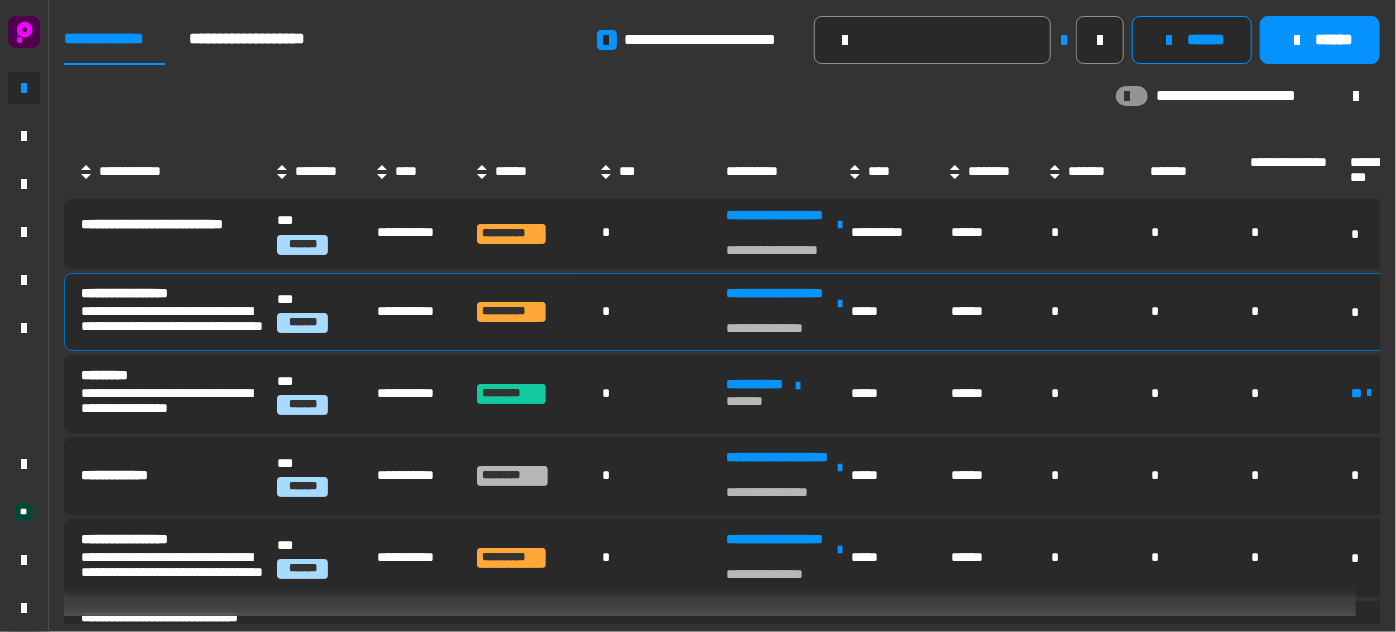 click on "**********" at bounding box center [177, 321] 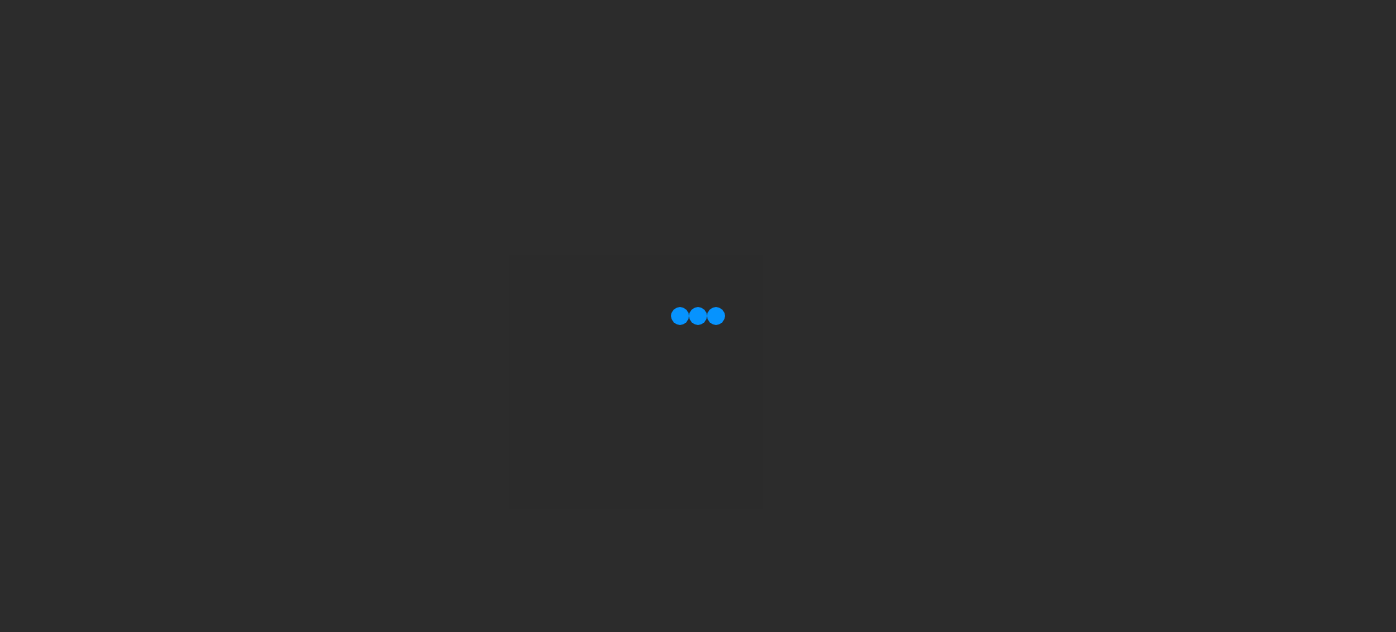 scroll, scrollTop: 0, scrollLeft: 0, axis: both 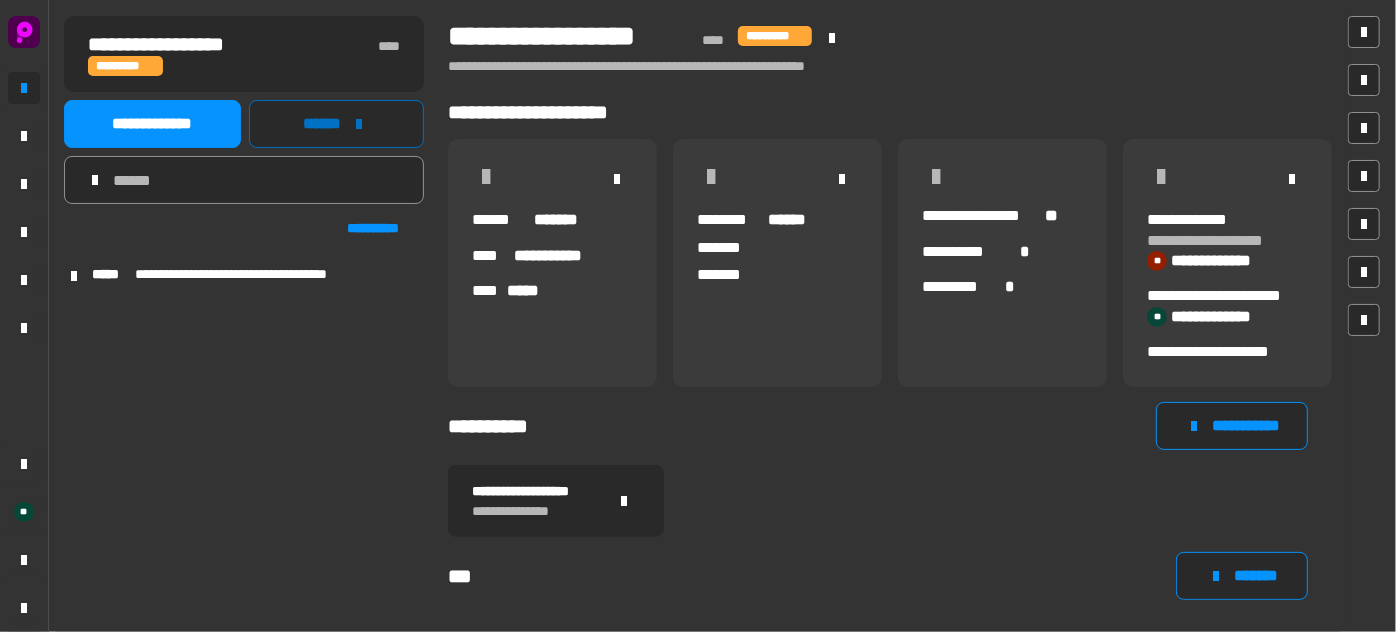 click 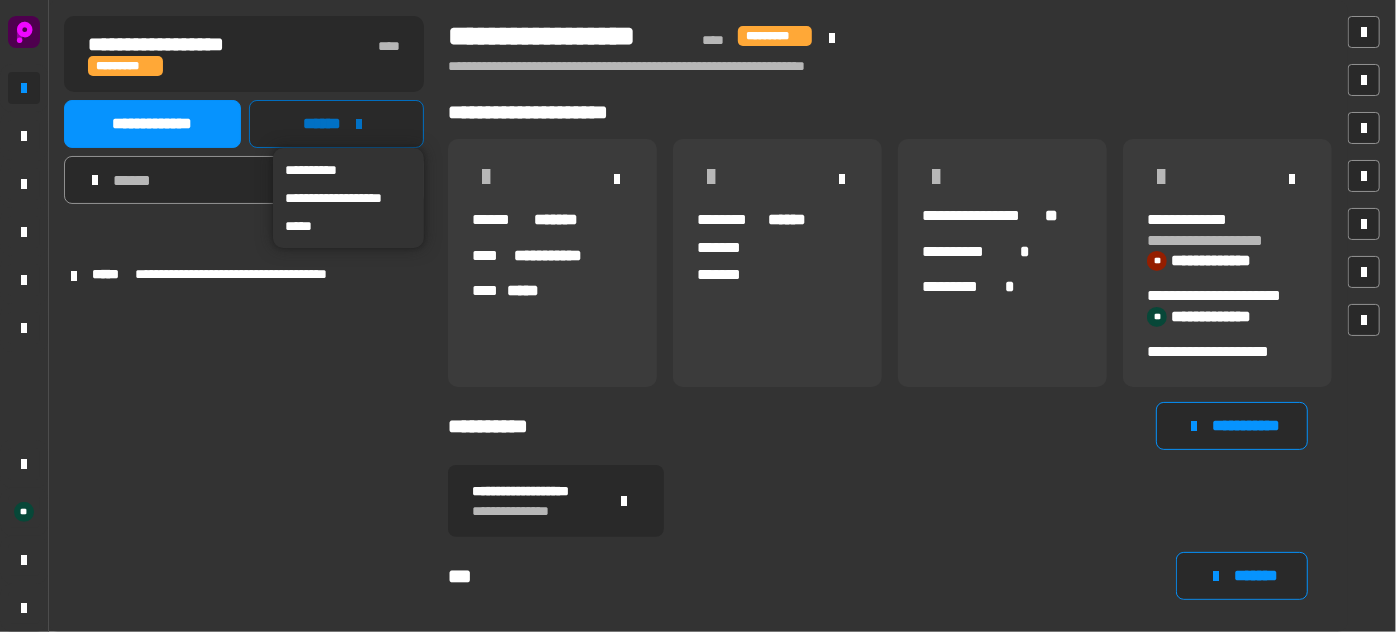 click 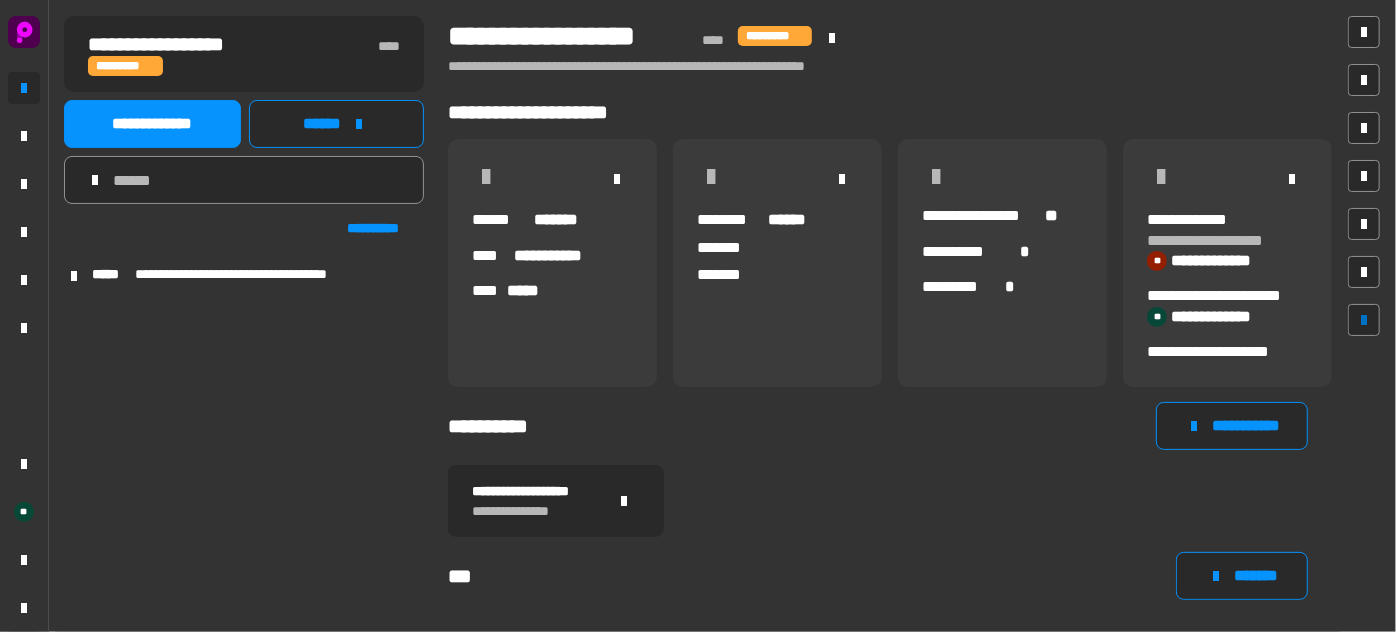 click at bounding box center [1364, 320] 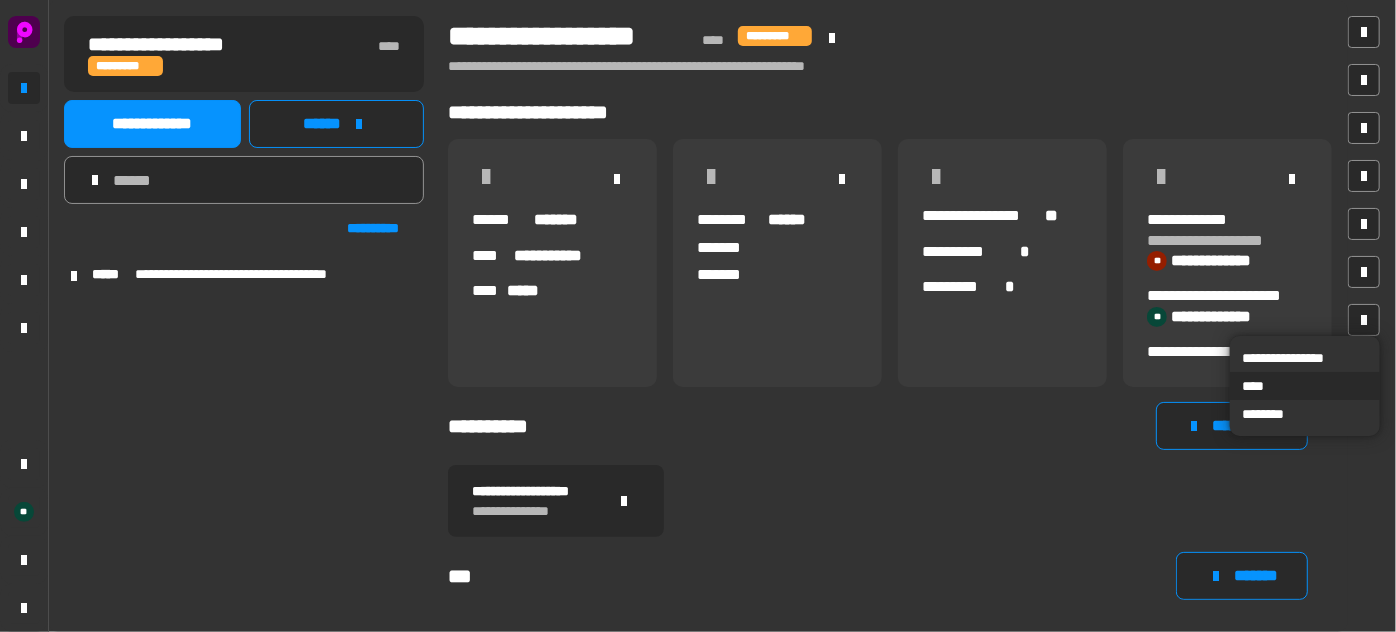 click on "****" at bounding box center (1305, 386) 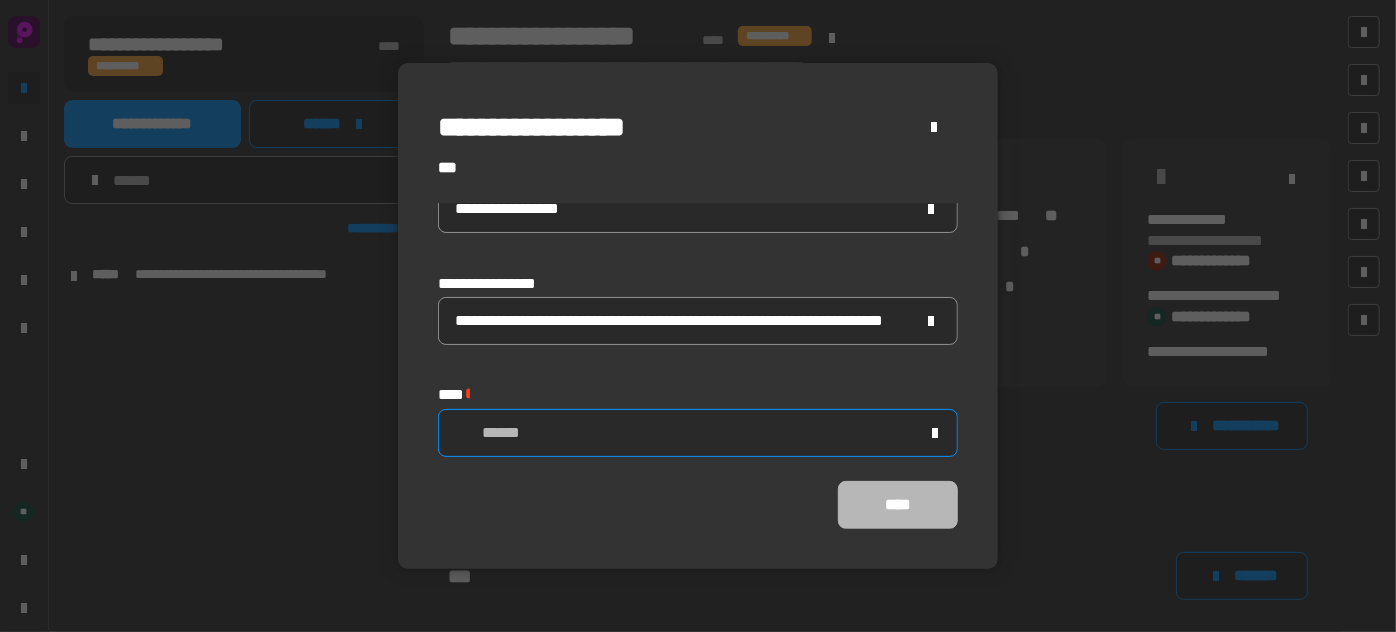 scroll, scrollTop: 153, scrollLeft: 0, axis: vertical 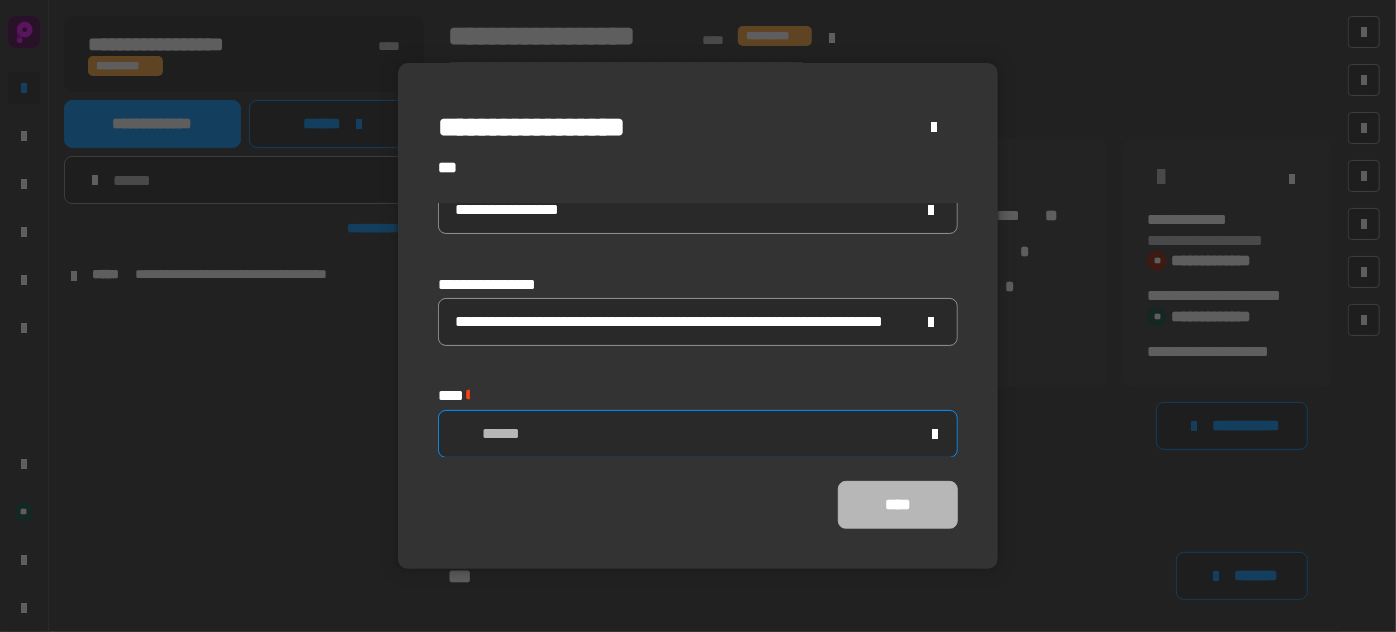 click on "******" 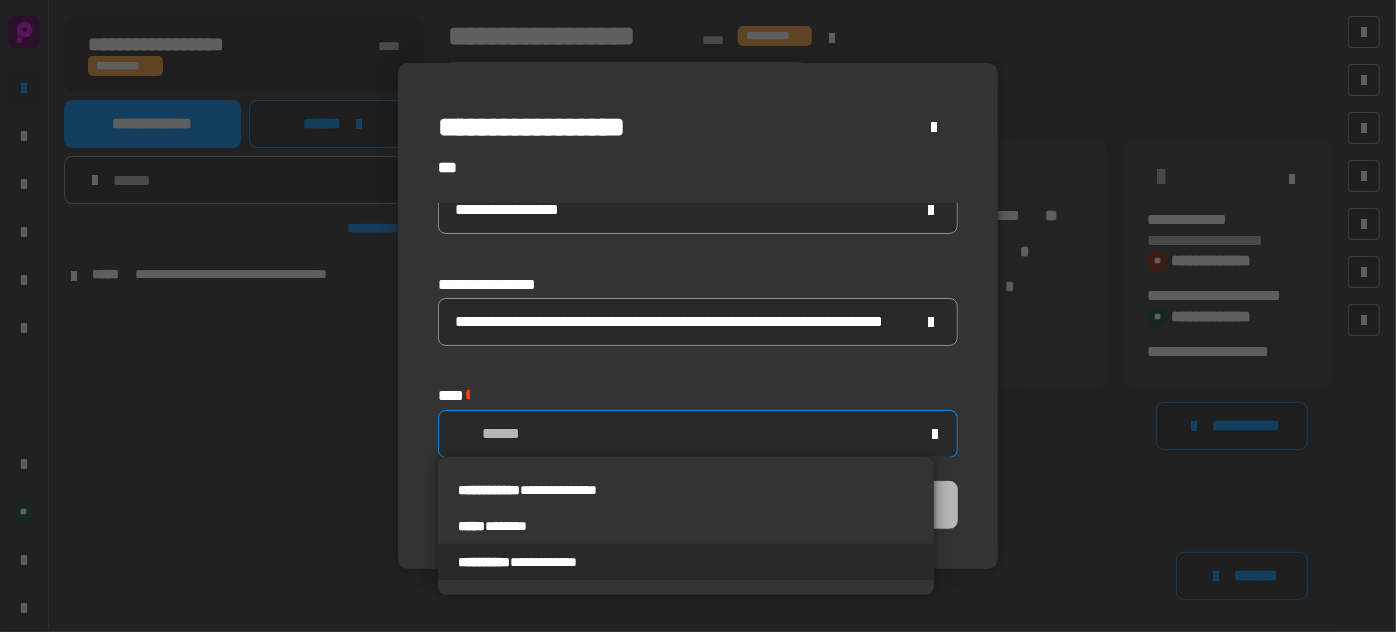 click on "**********" at bounding box center (543, 562) 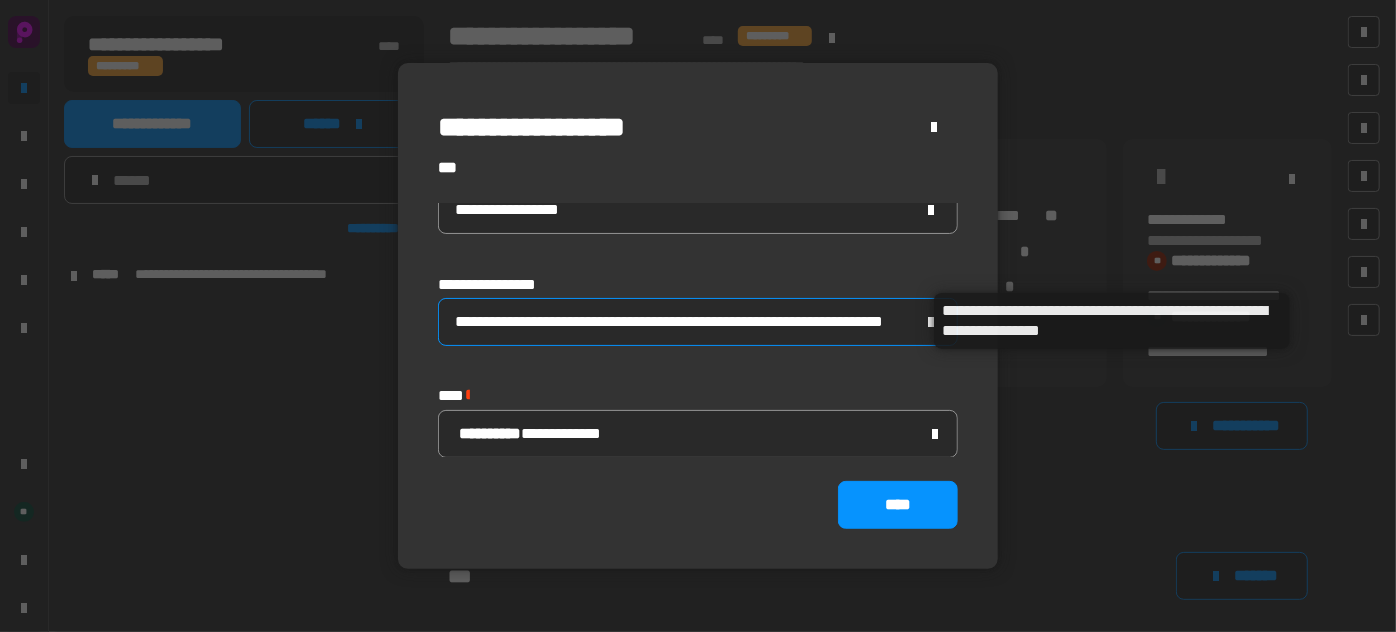 click 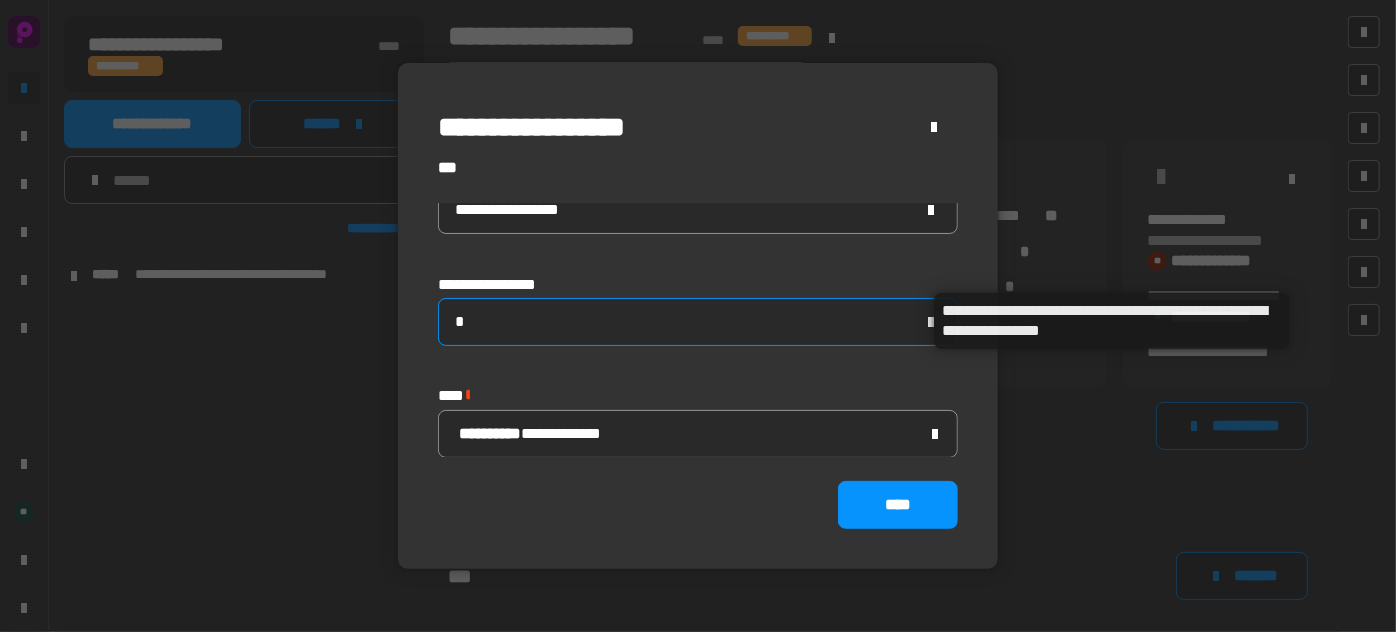 type 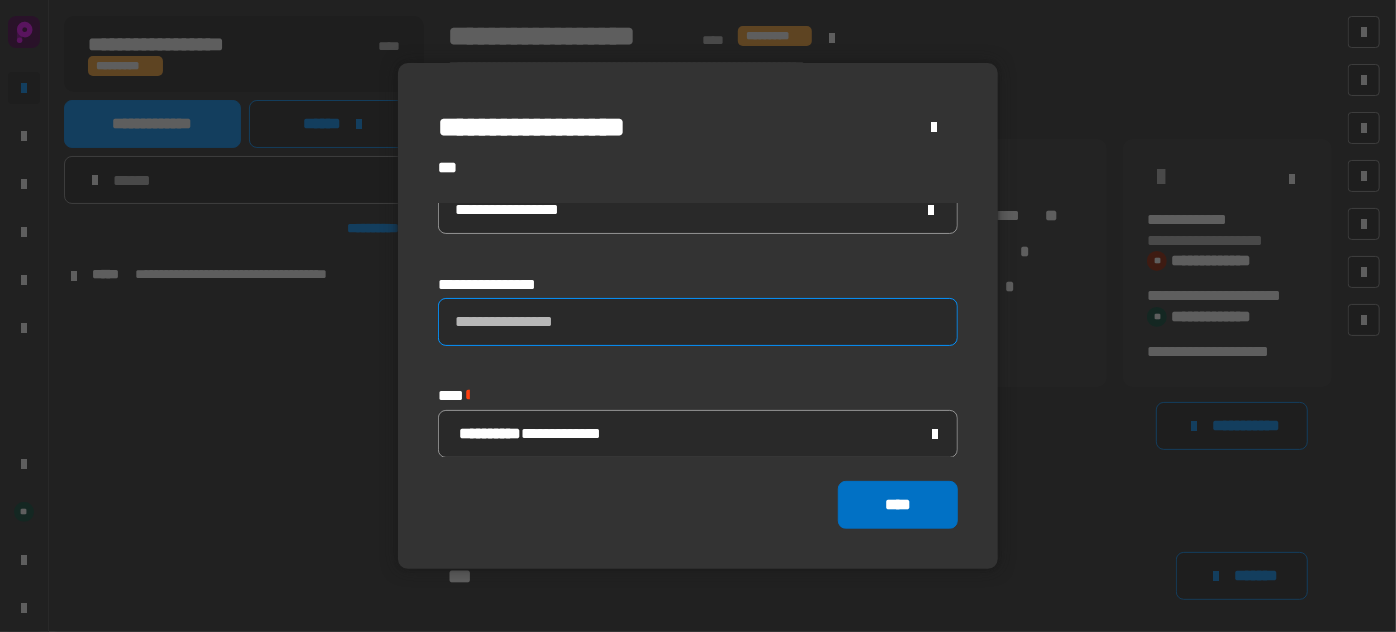 click on "****" 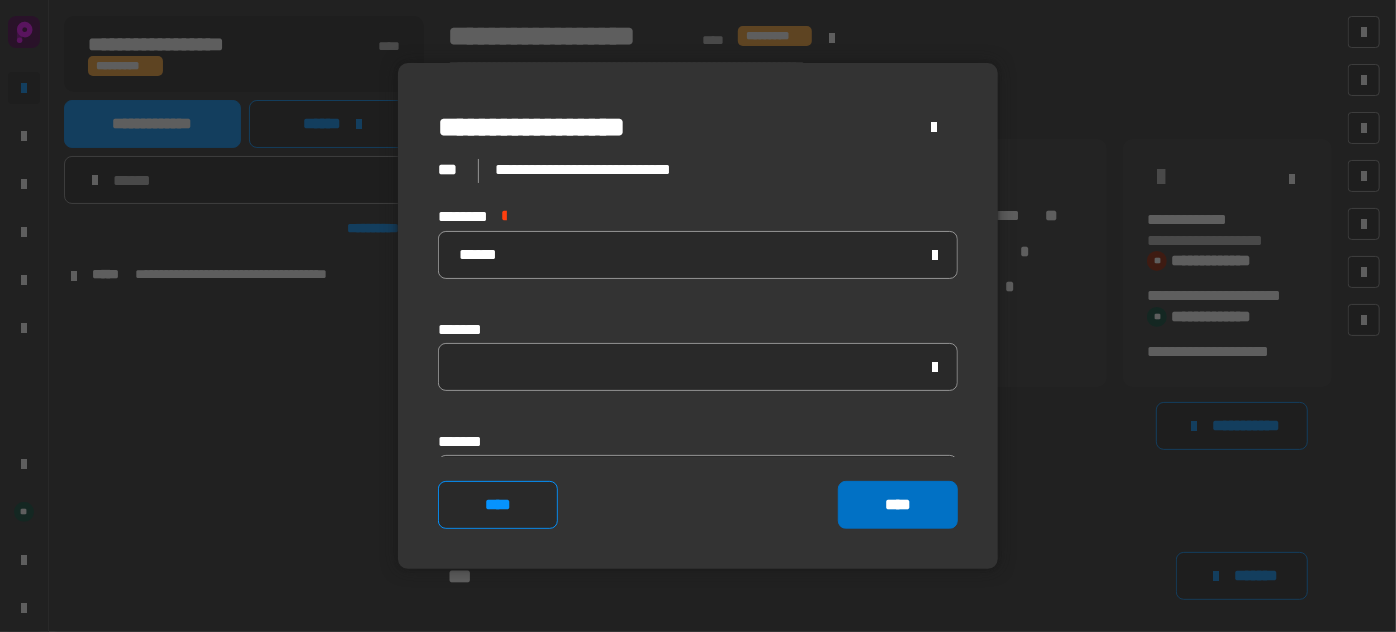 click on "****" 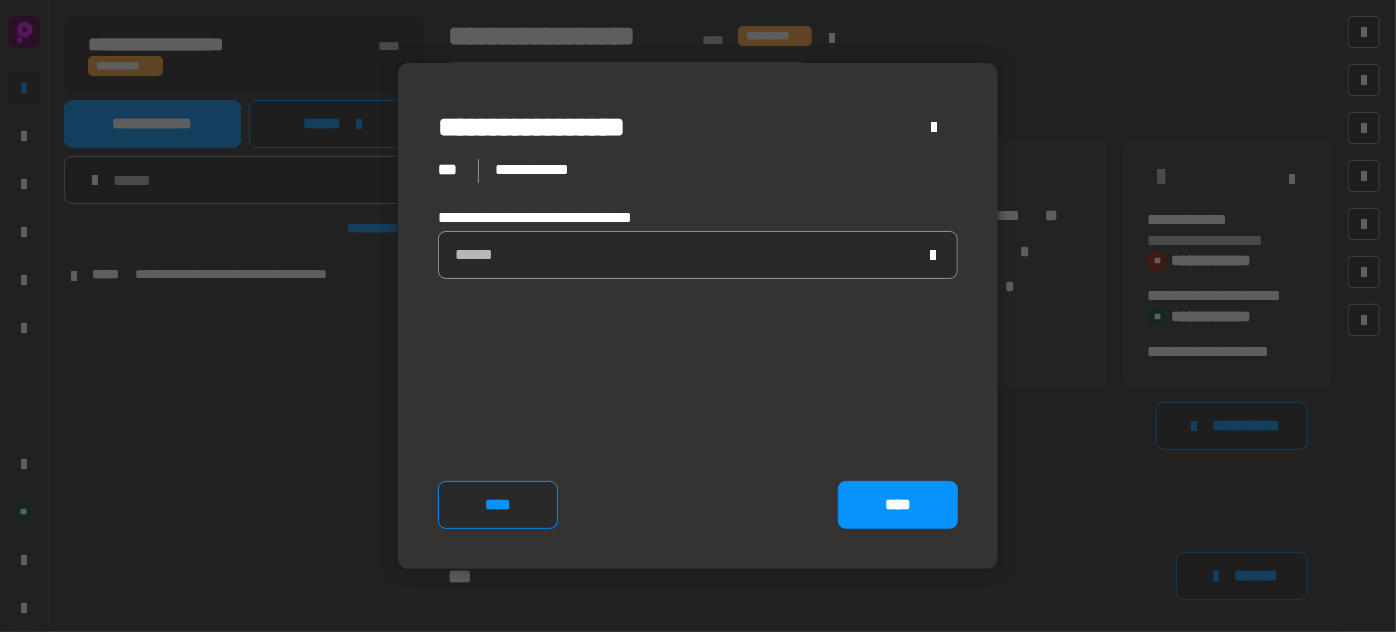 click on "****" 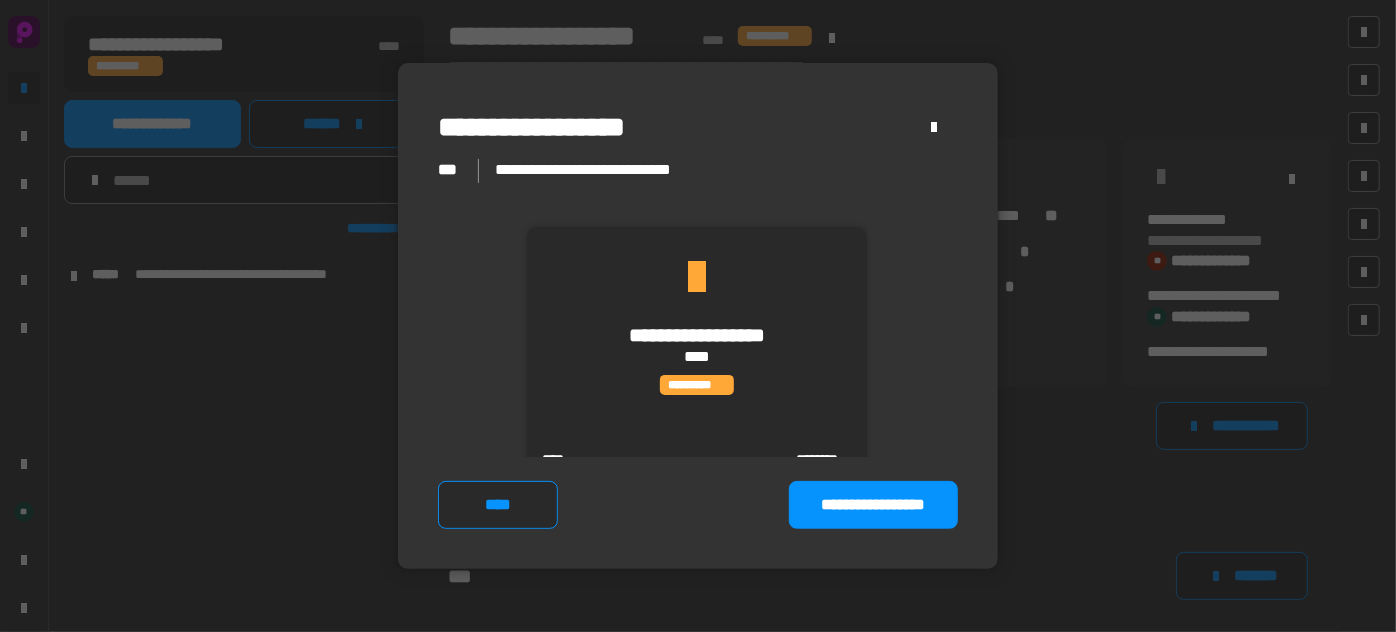 click on "**********" 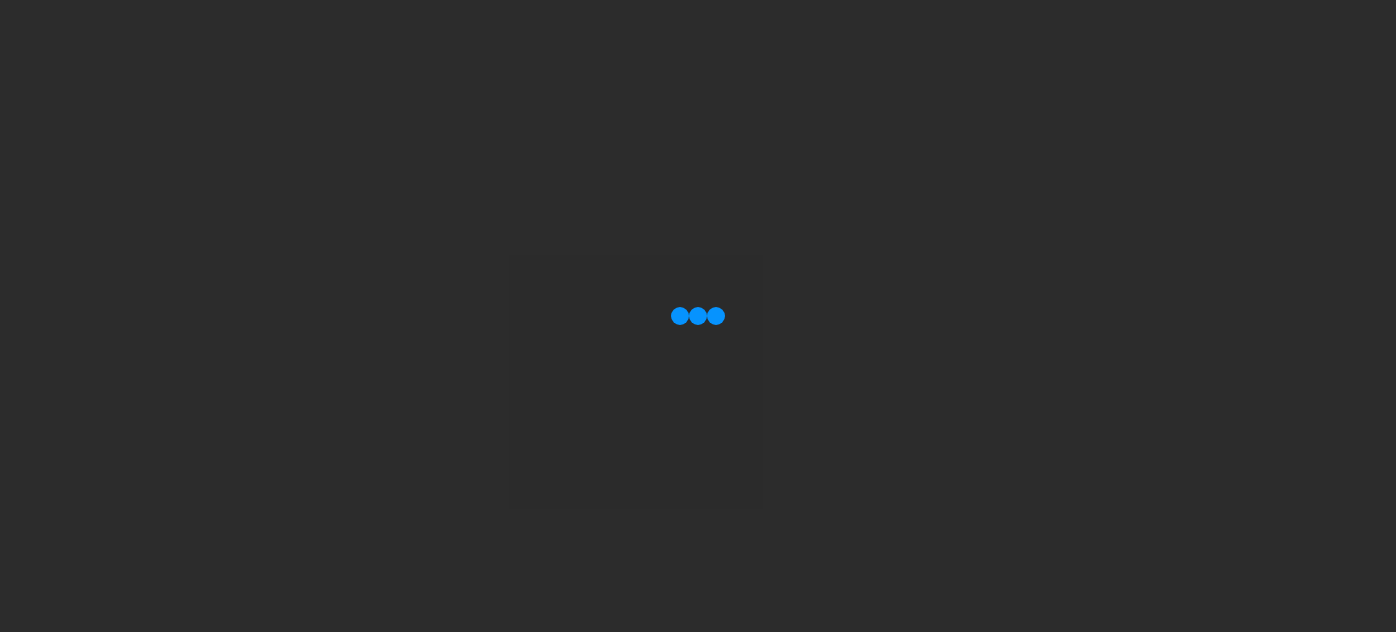 scroll, scrollTop: 0, scrollLeft: 0, axis: both 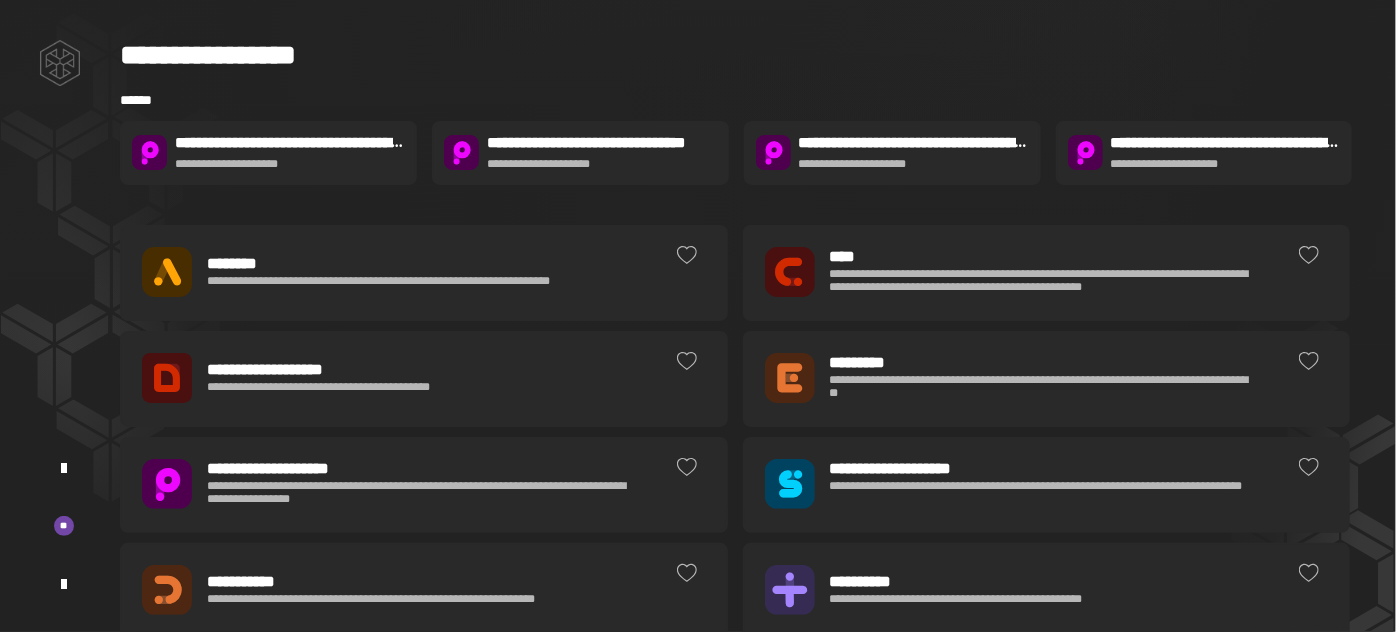 click on "**********" 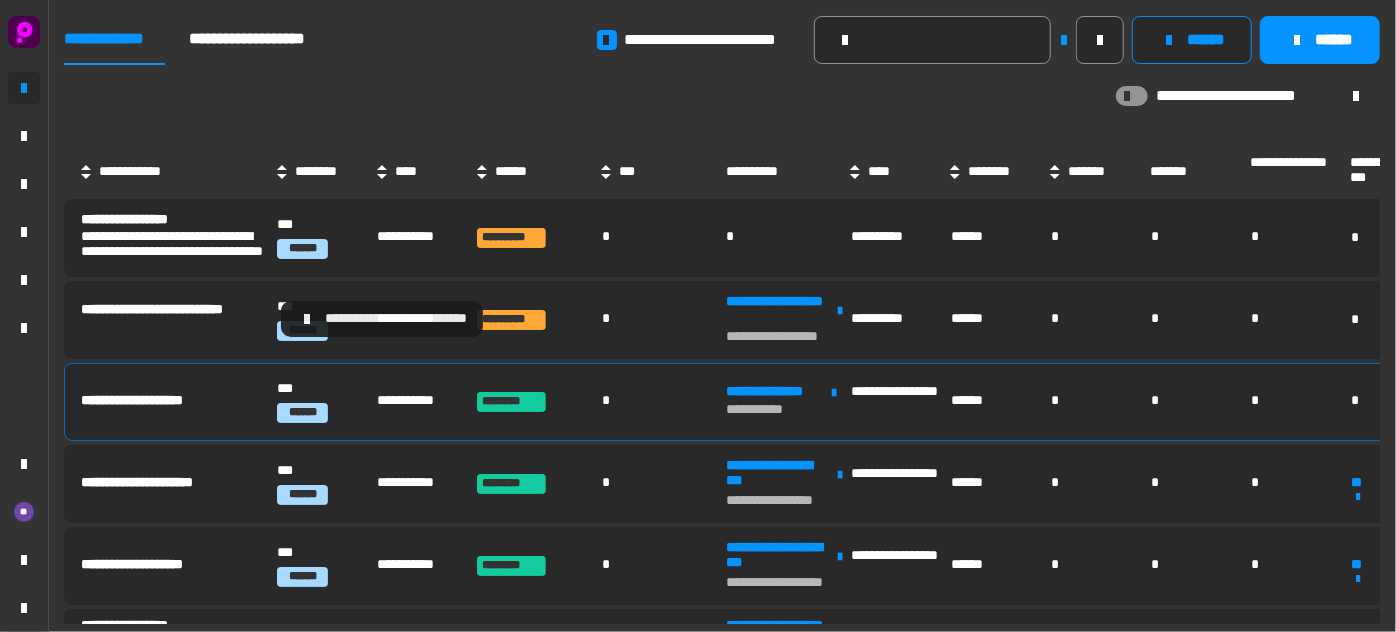 scroll, scrollTop: 0, scrollLeft: 0, axis: both 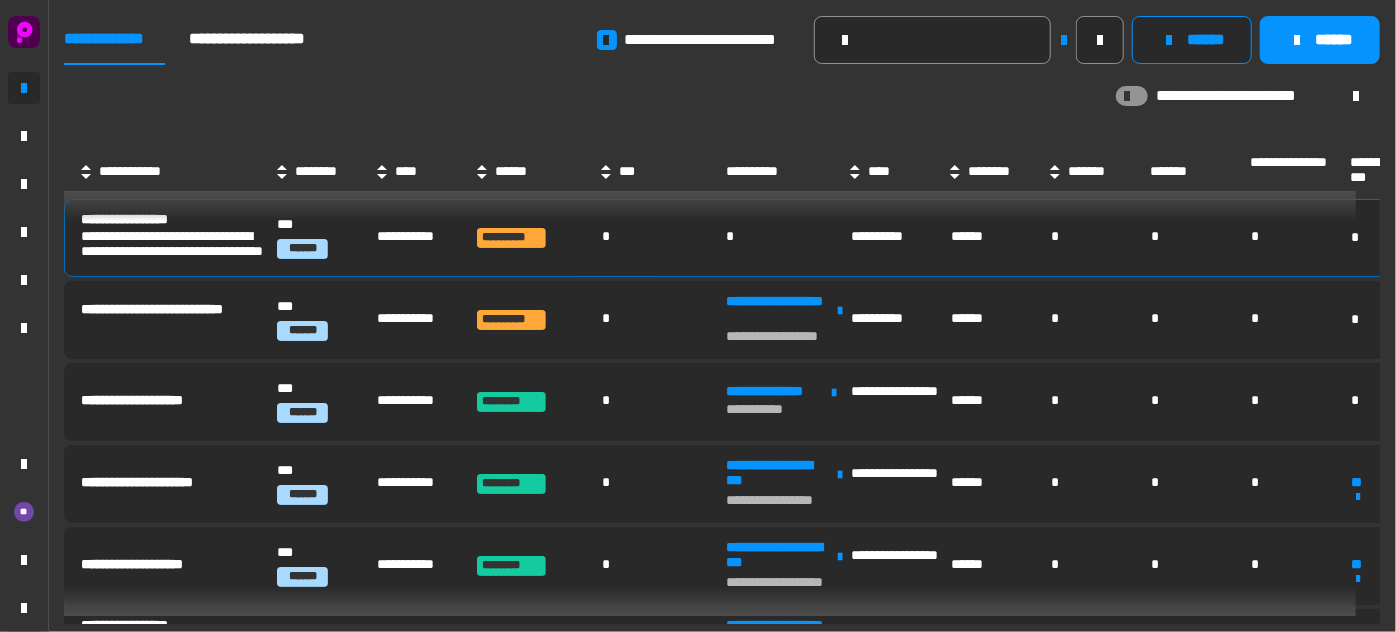 click on "**********" at bounding box center [177, 246] 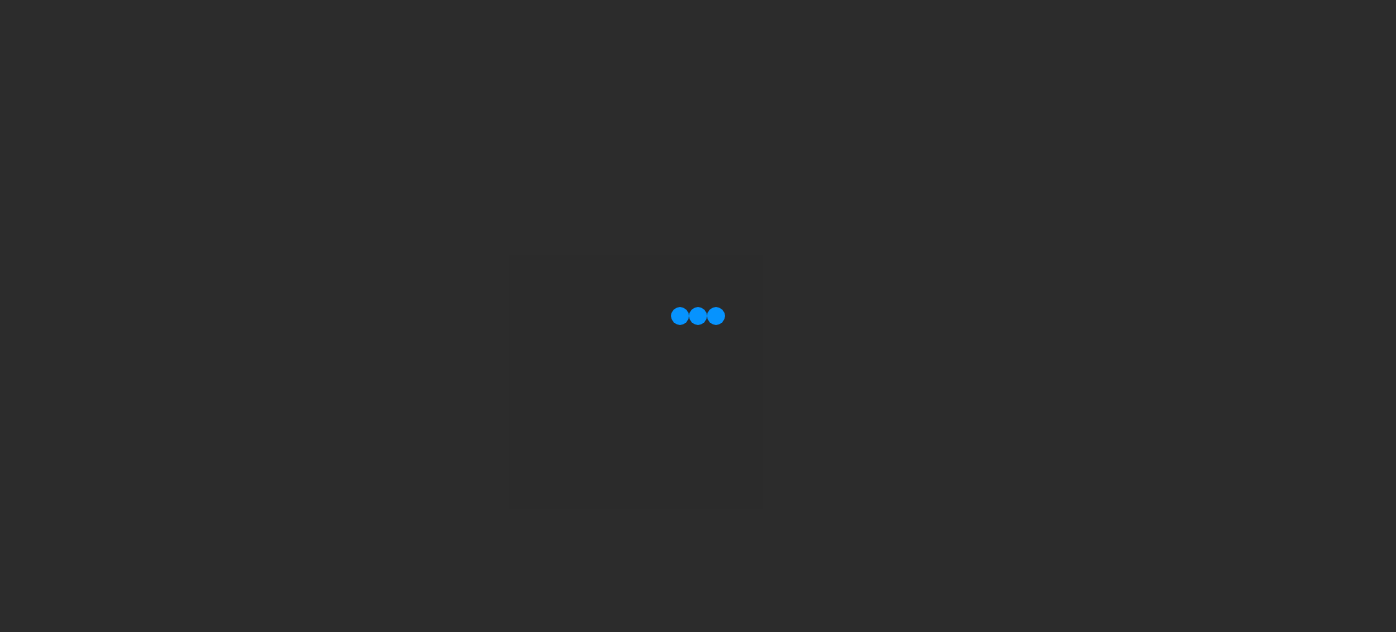 scroll, scrollTop: 0, scrollLeft: 0, axis: both 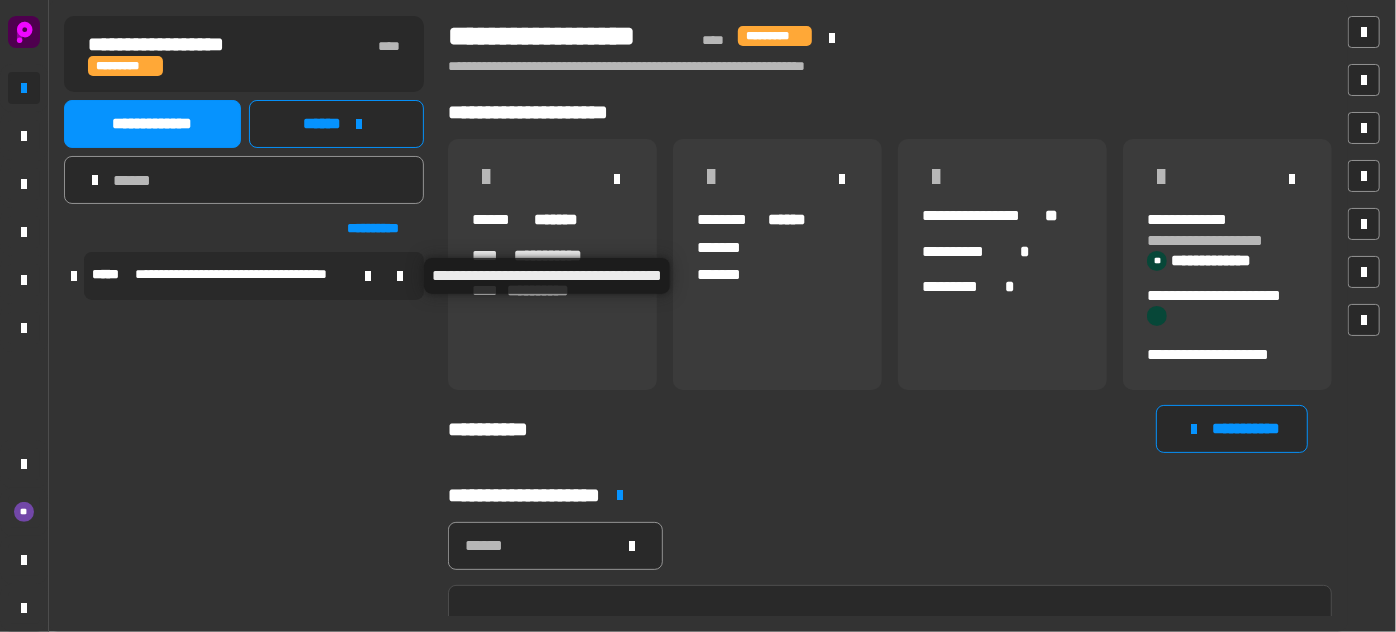 click on "**********" at bounding box center (241, 275) 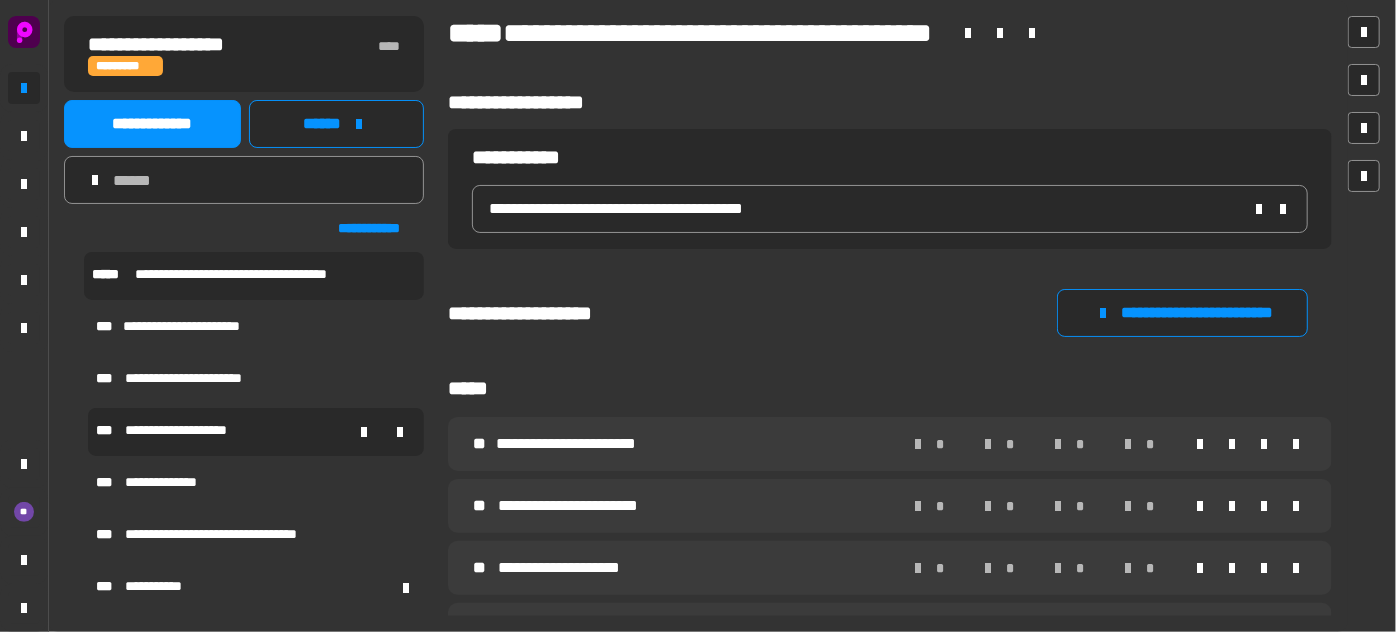 click on "**********" at bounding box center [256, 432] 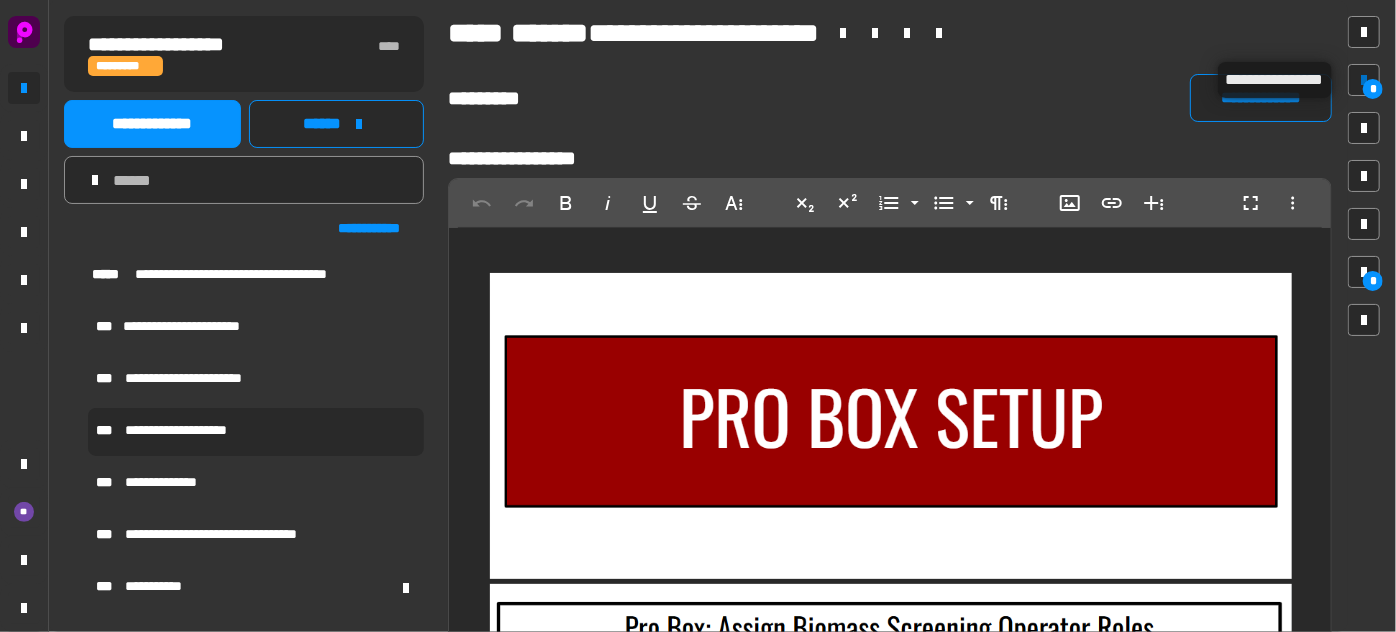 click on "*" at bounding box center [1373, 89] 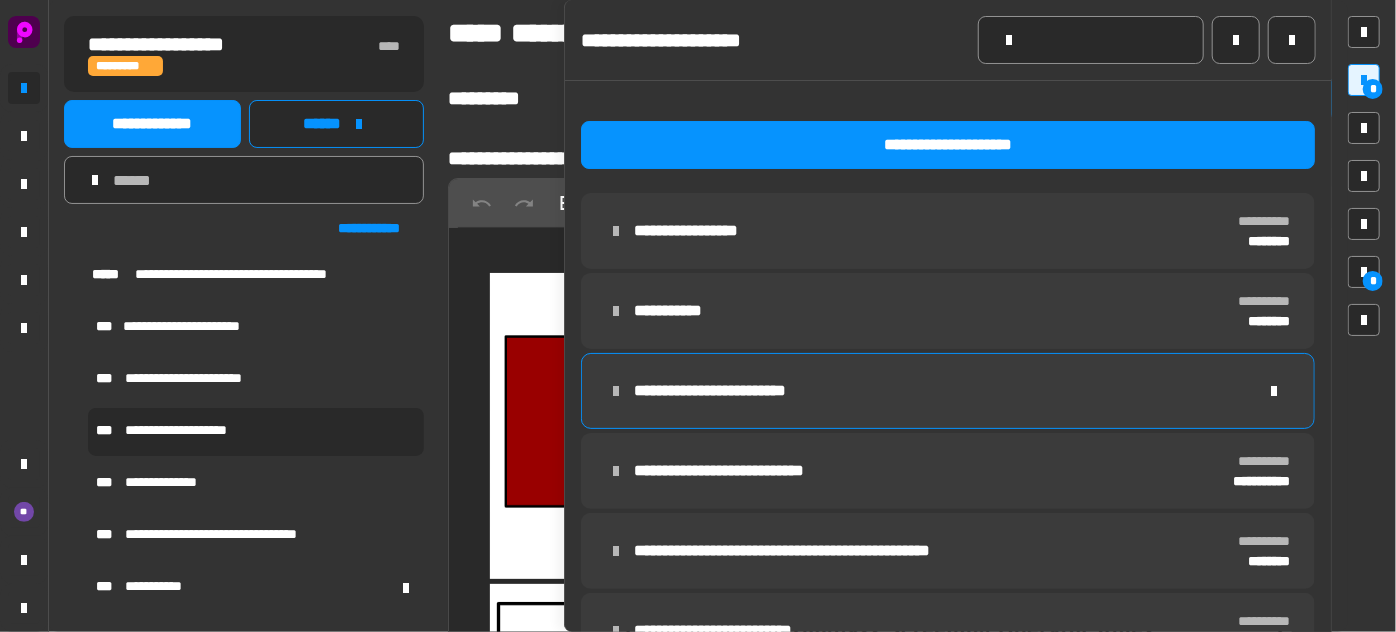 scroll, scrollTop: 37, scrollLeft: 0, axis: vertical 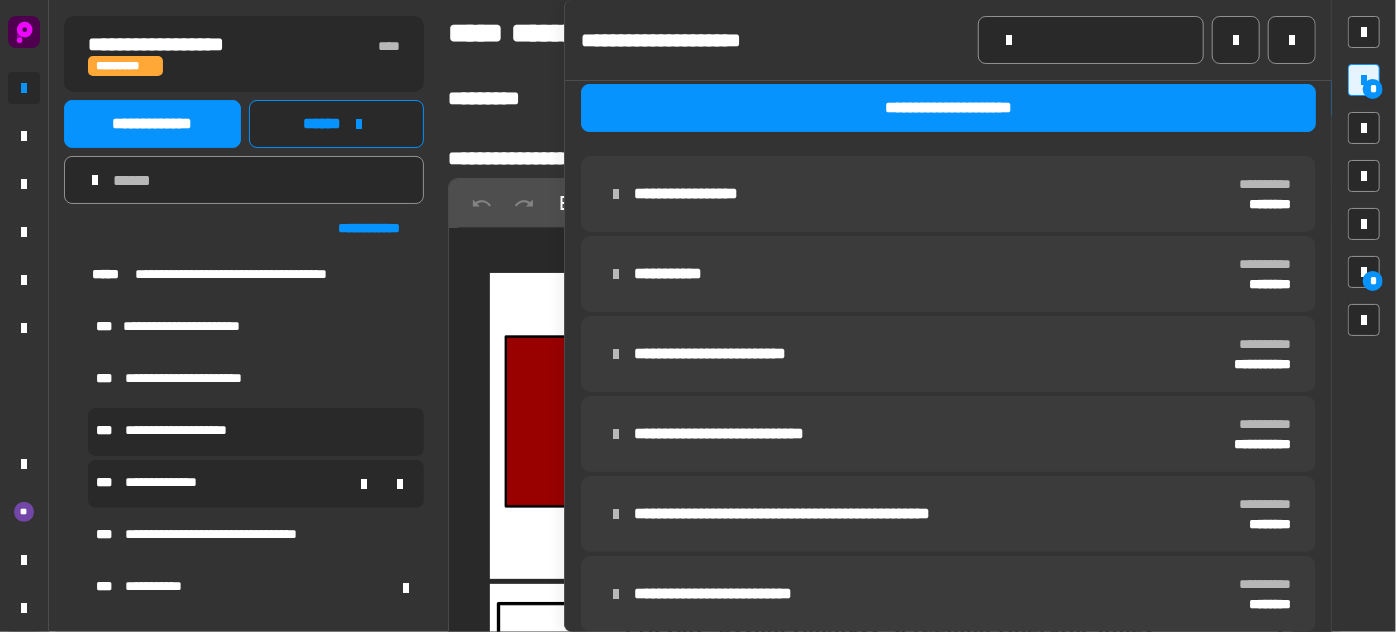 click on "**********" at bounding box center (256, 484) 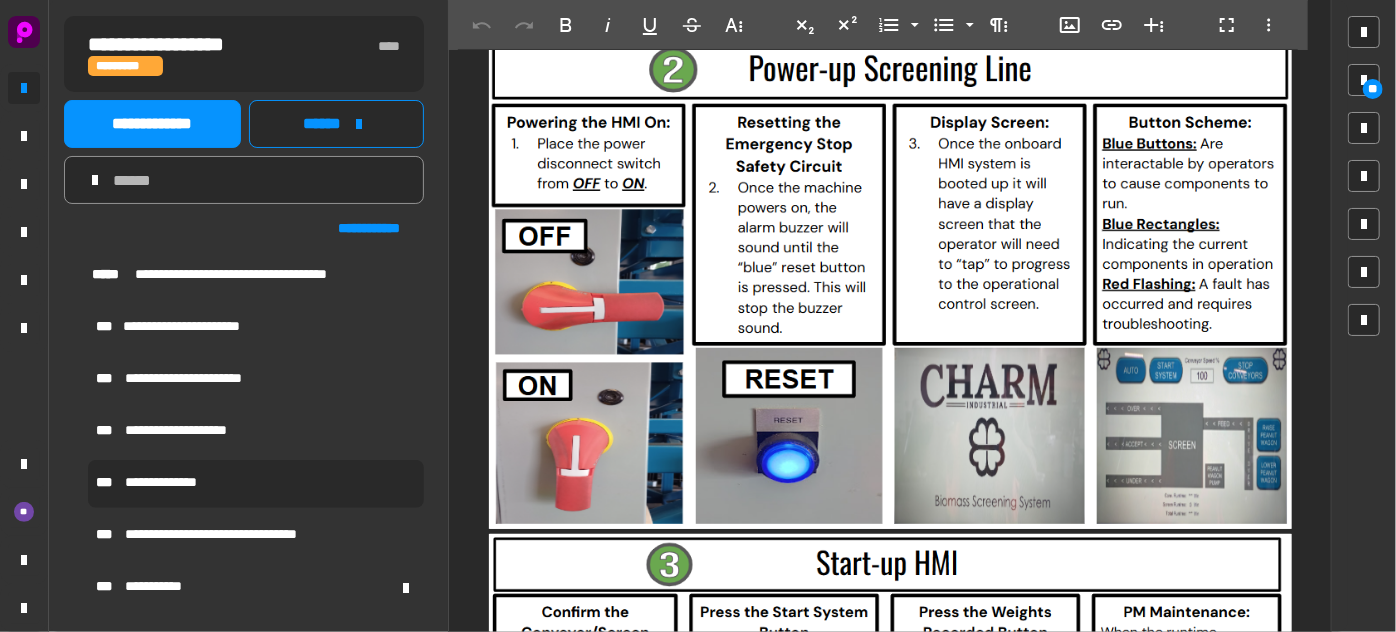 scroll, scrollTop: 1016, scrollLeft: 0, axis: vertical 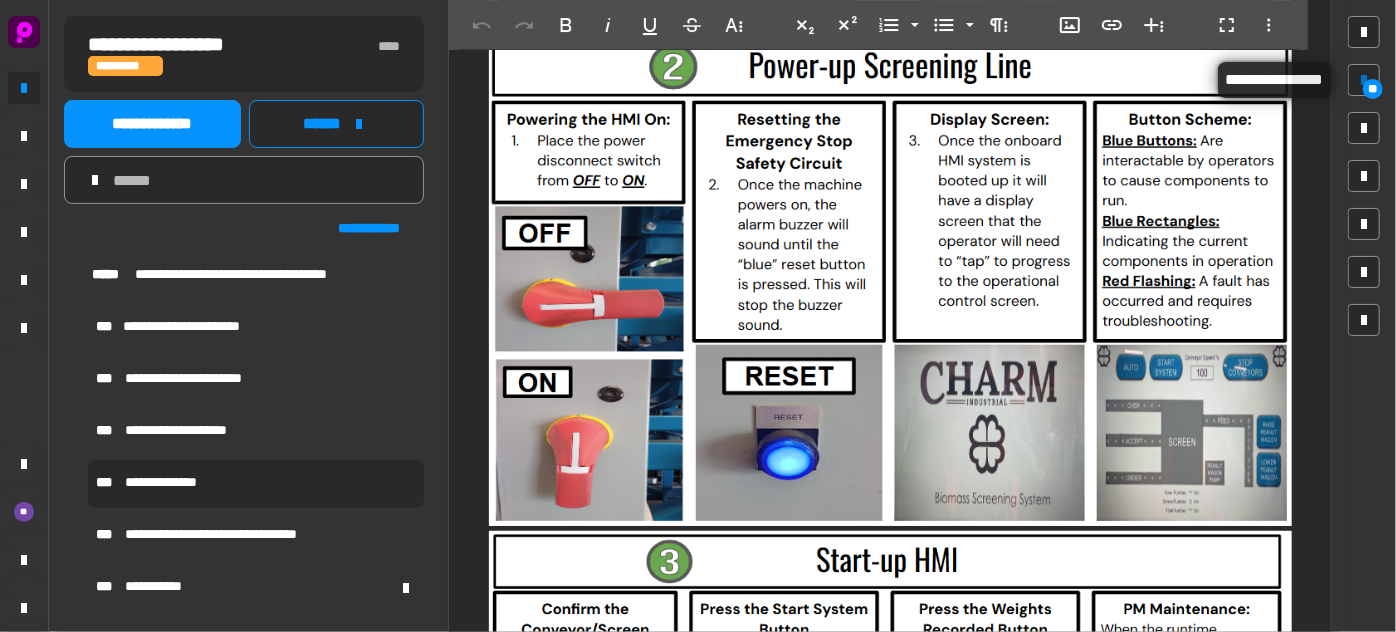 click at bounding box center [1364, 80] 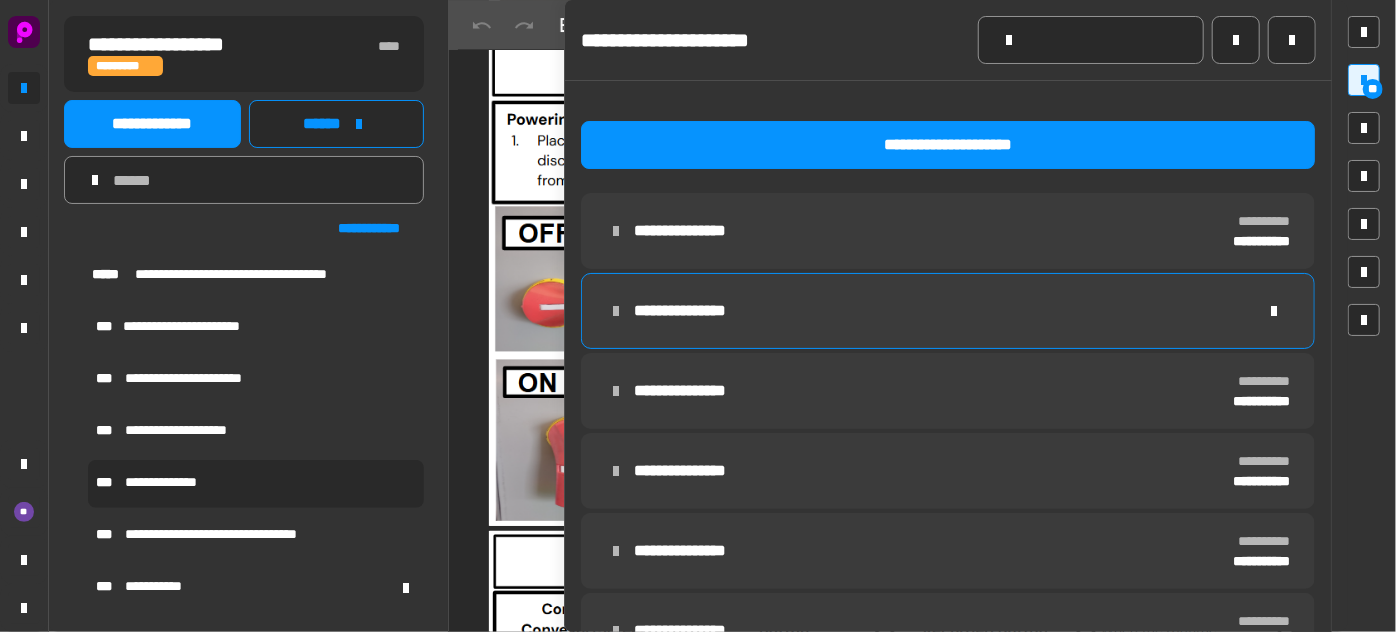 click on "**********" at bounding box center (948, 311) 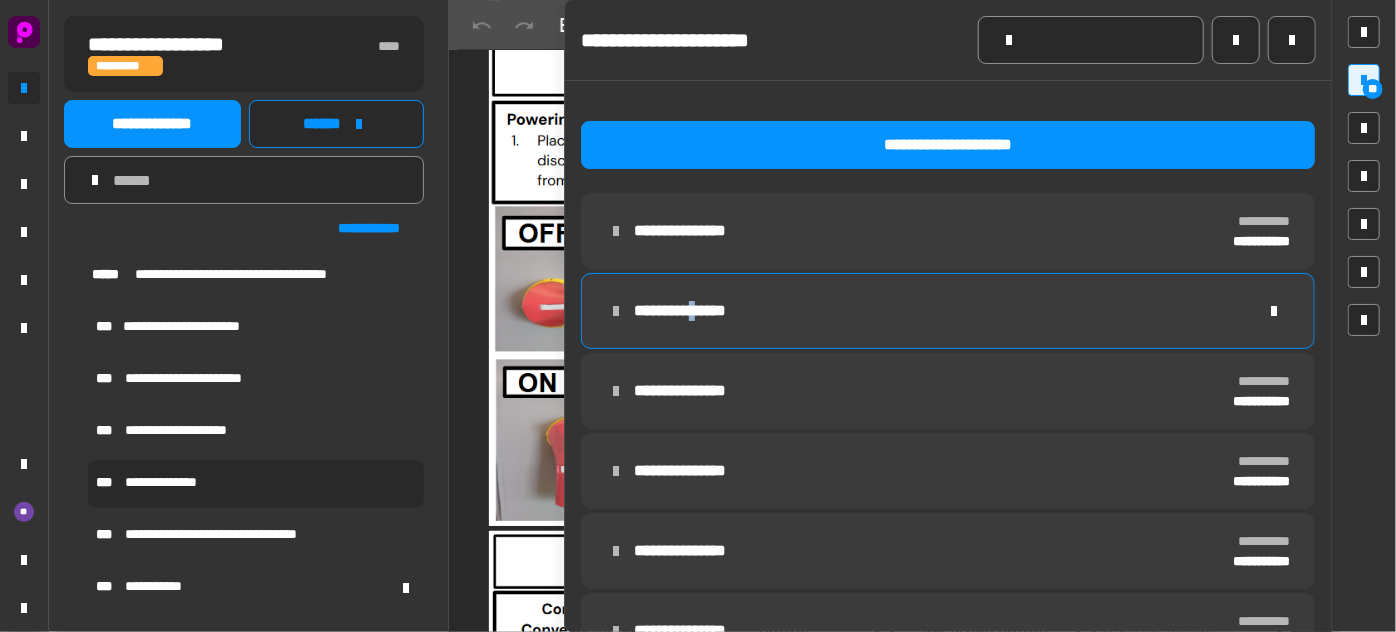 drag, startPoint x: 714, startPoint y: 330, endPoint x: 702, endPoint y: 316, distance: 18.439089 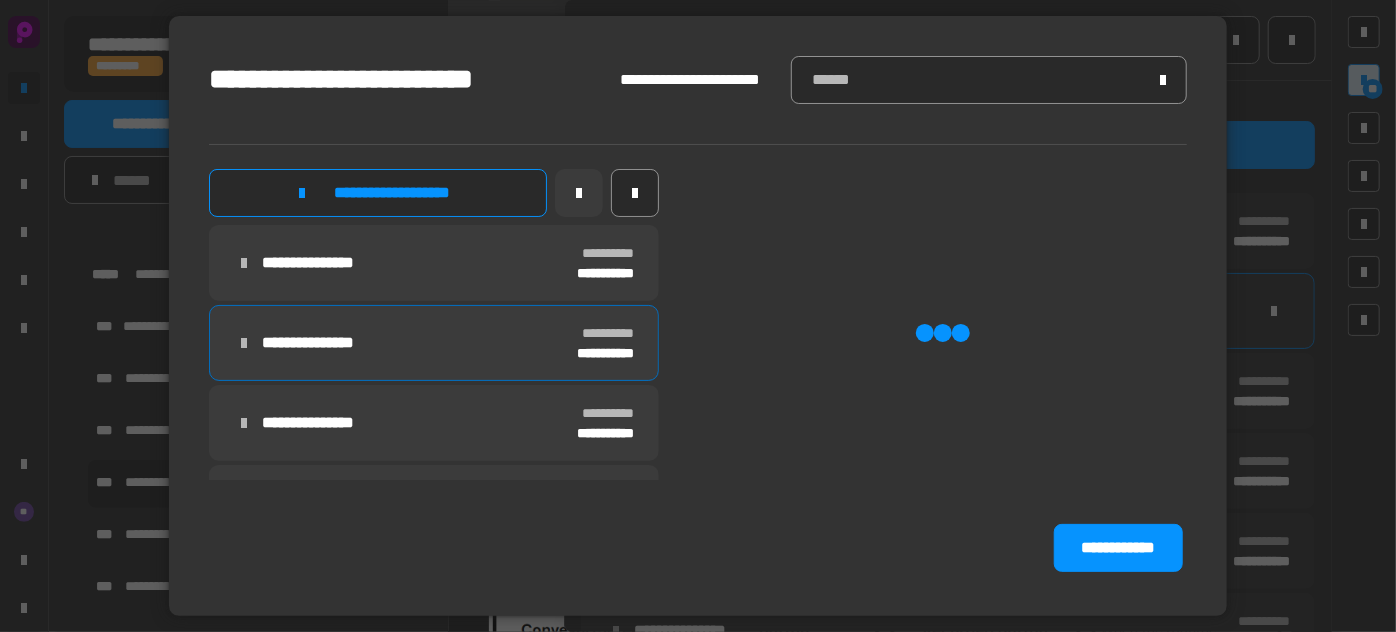 scroll, scrollTop: 17, scrollLeft: 0, axis: vertical 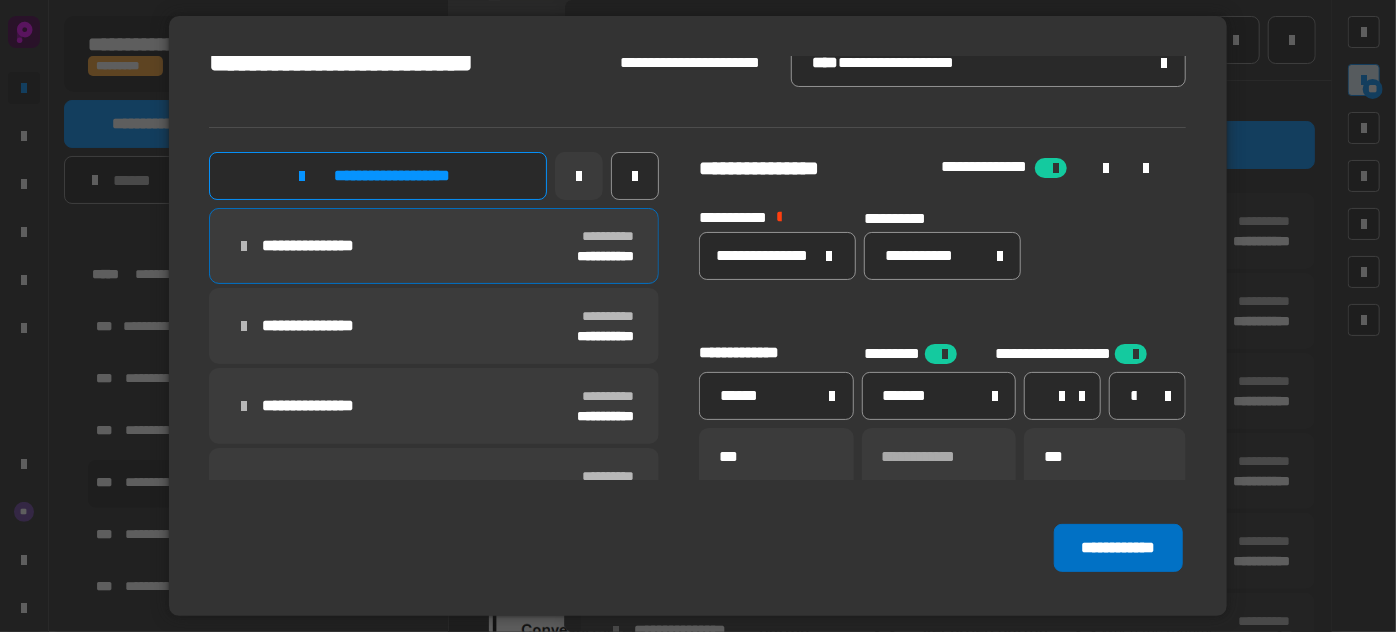 click on "**********" 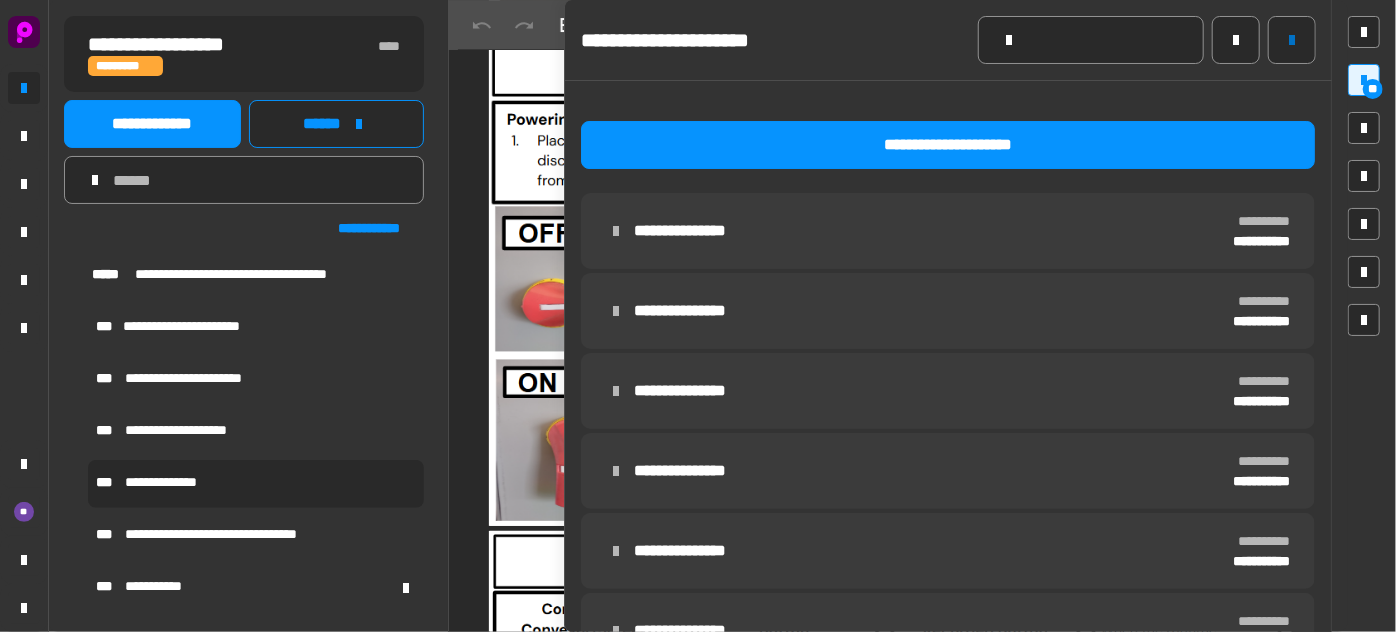 click 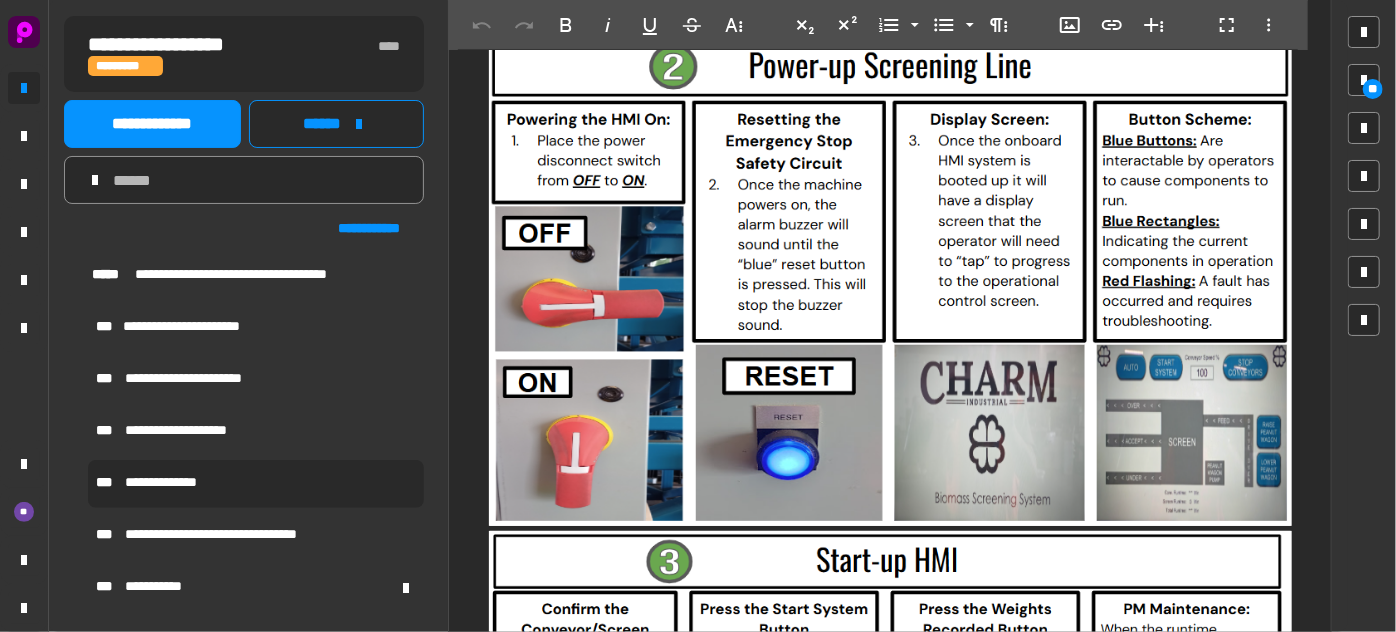 click on "**********" 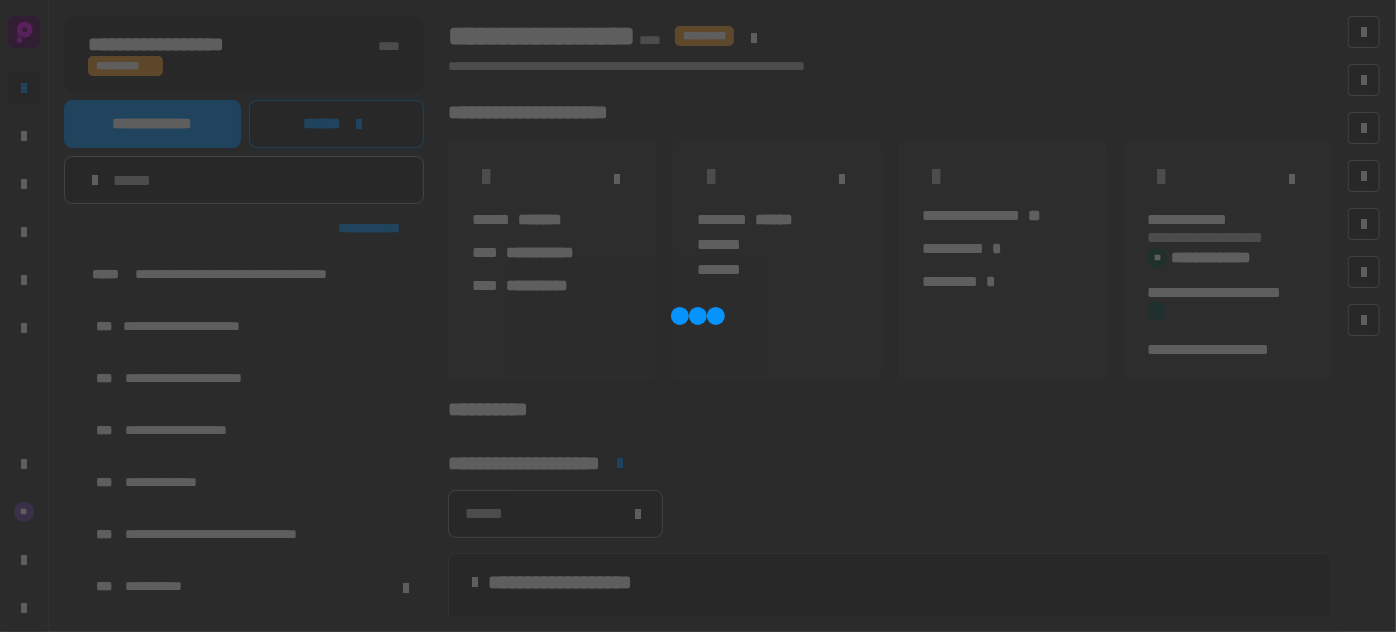 scroll, scrollTop: 0, scrollLeft: 0, axis: both 